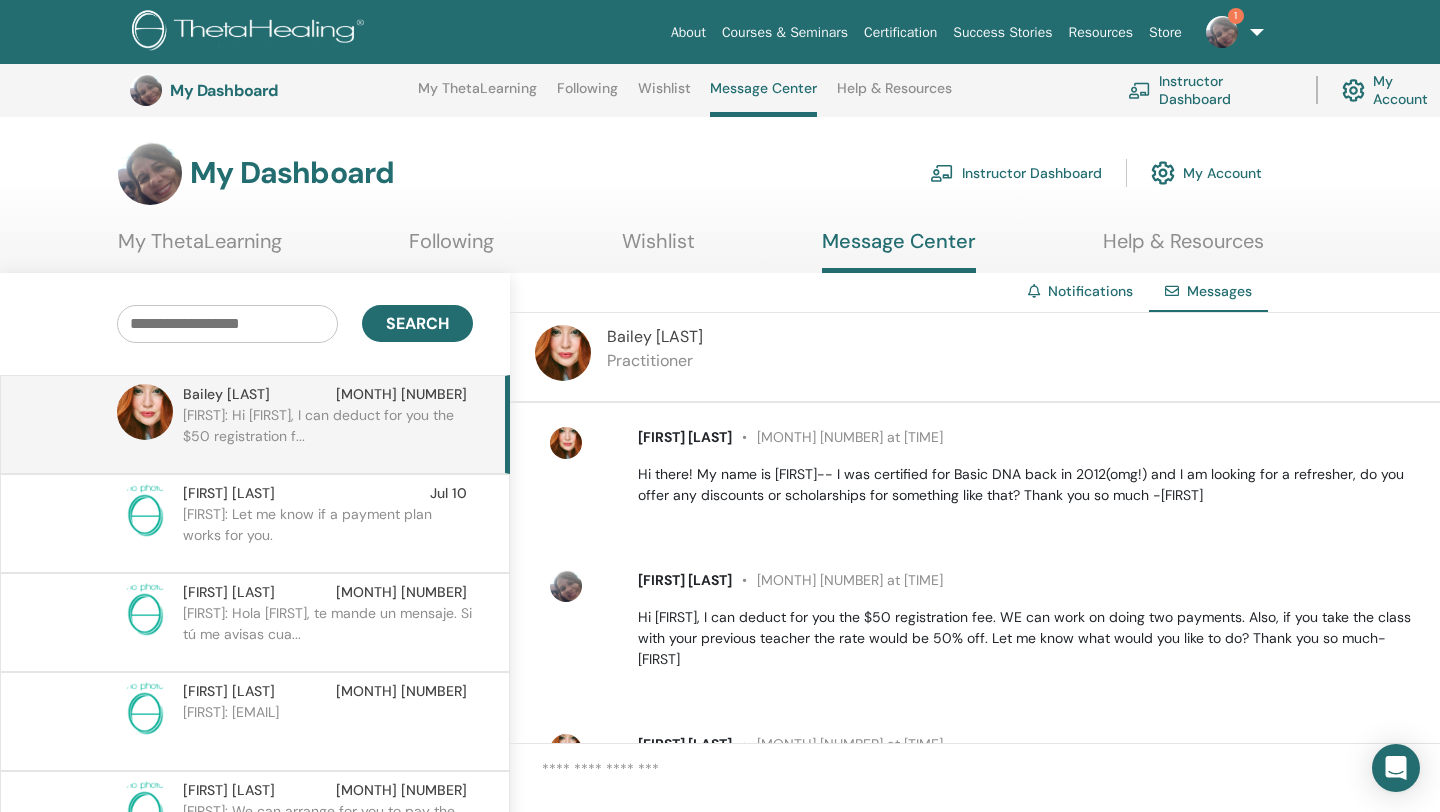 scroll, scrollTop: 375, scrollLeft: 8, axis: both 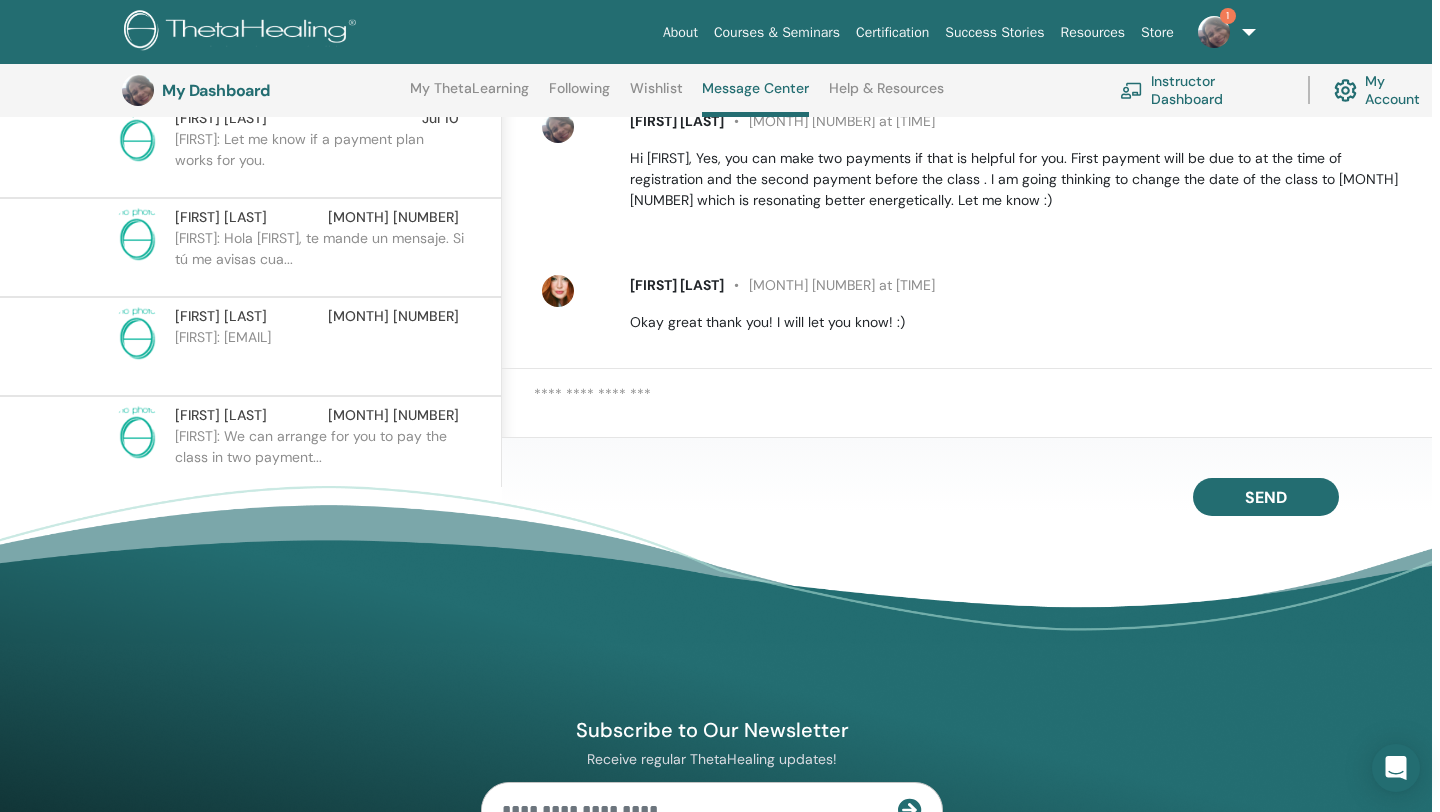 click on "1" at bounding box center (1223, 32) 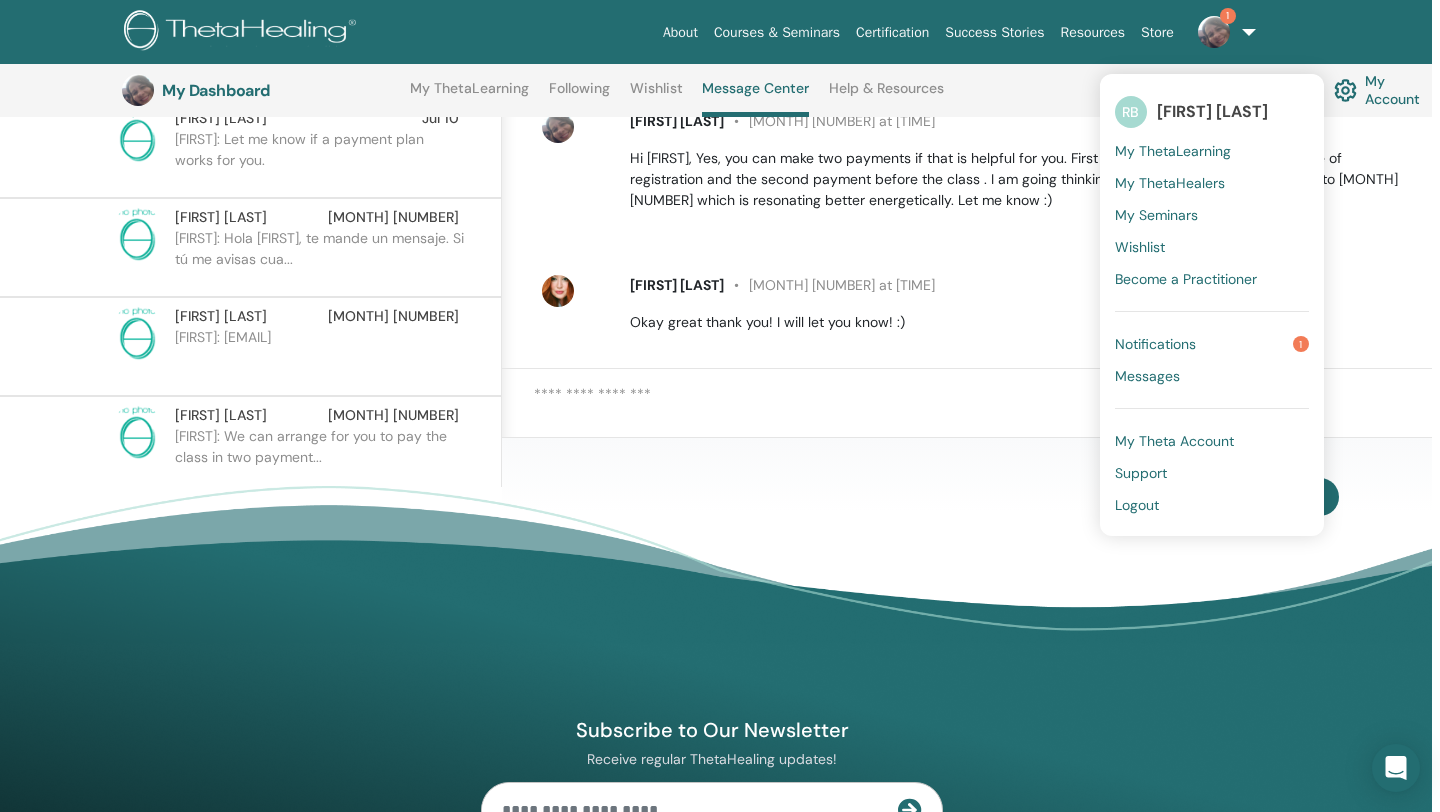 click on "[FIRST]  [LAST] [MONTH] [NUMBER] at [TIME] Hi there! My name is [FIRST]-- I was certified for Basic DNA back in 2012(omg!) and I am looking for a refresher, do you offer any discounts or scholarships for something like that? Thank you so much -[FIRST] [FIRST] [LAST] [MONTH] [NUMBER] at [TIME] Hi [FIRST], I can deduct for you the $50 registration fee.  WE can work on doing two payments. Also, if you take the class with your previous teacher the rate would be 50% off. Let me know what would you like to do? Thank you so much-[FIRST] [FIRST]  [LAST] [MONTH] [NUMBER] at [TIME] Hi [FIRST]! Thank you so much for that information. Are you saying you'd be willing to break the class fee into two payments? That's great info about the previous teacher, however mine was quite older when I originally took the course so she's in her 90s now and no longer providing sessions. I will consider this and let you know! [FIRST] [LAST] [MONTH] [NUMBER] at [TIME] [FIRST]  [LAST] [MONTH] [NUMBER] at [TIME] Okay great thank you! I will let you know! :)" at bounding box center [967, 198] 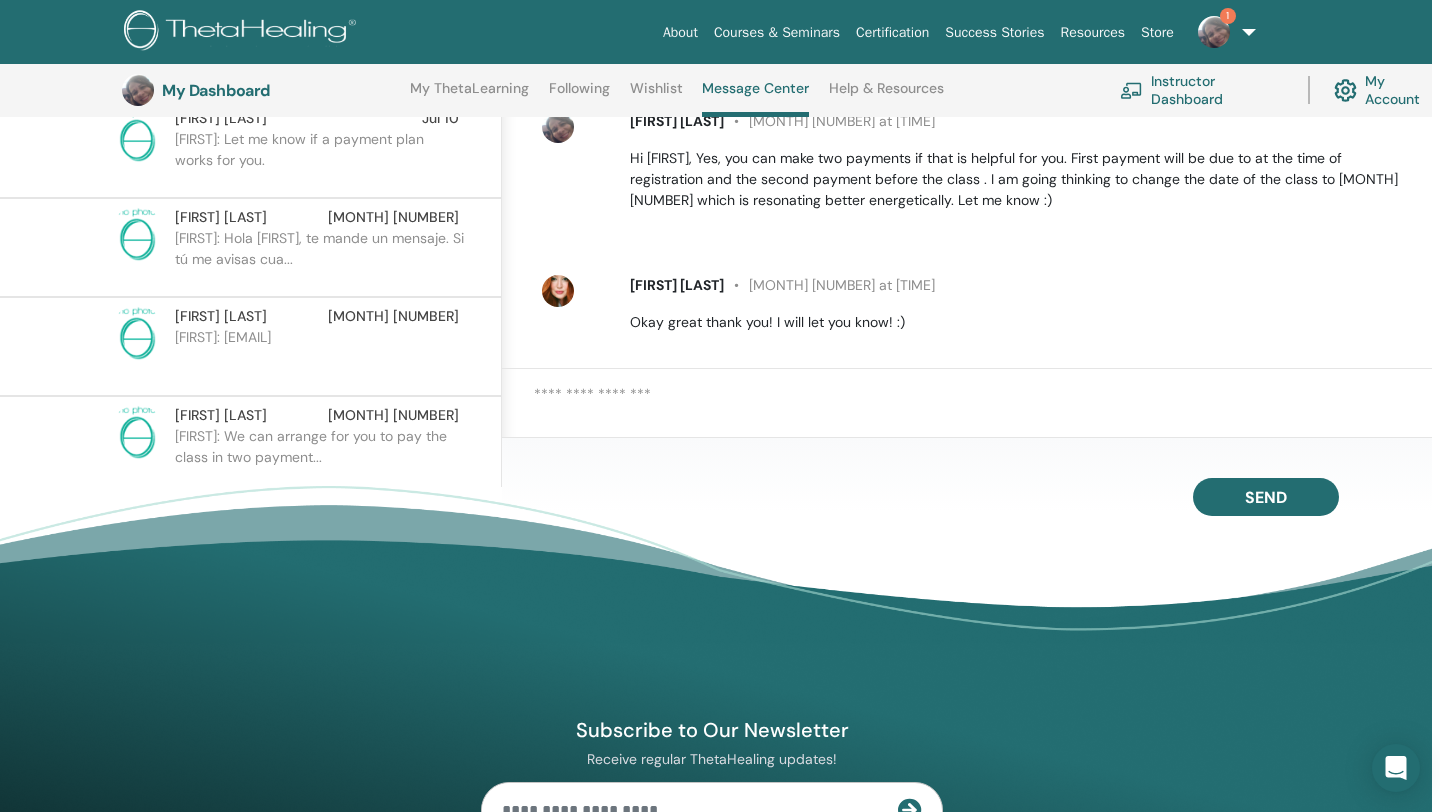 click on "Instructor Dashboard" at bounding box center [1202, 90] 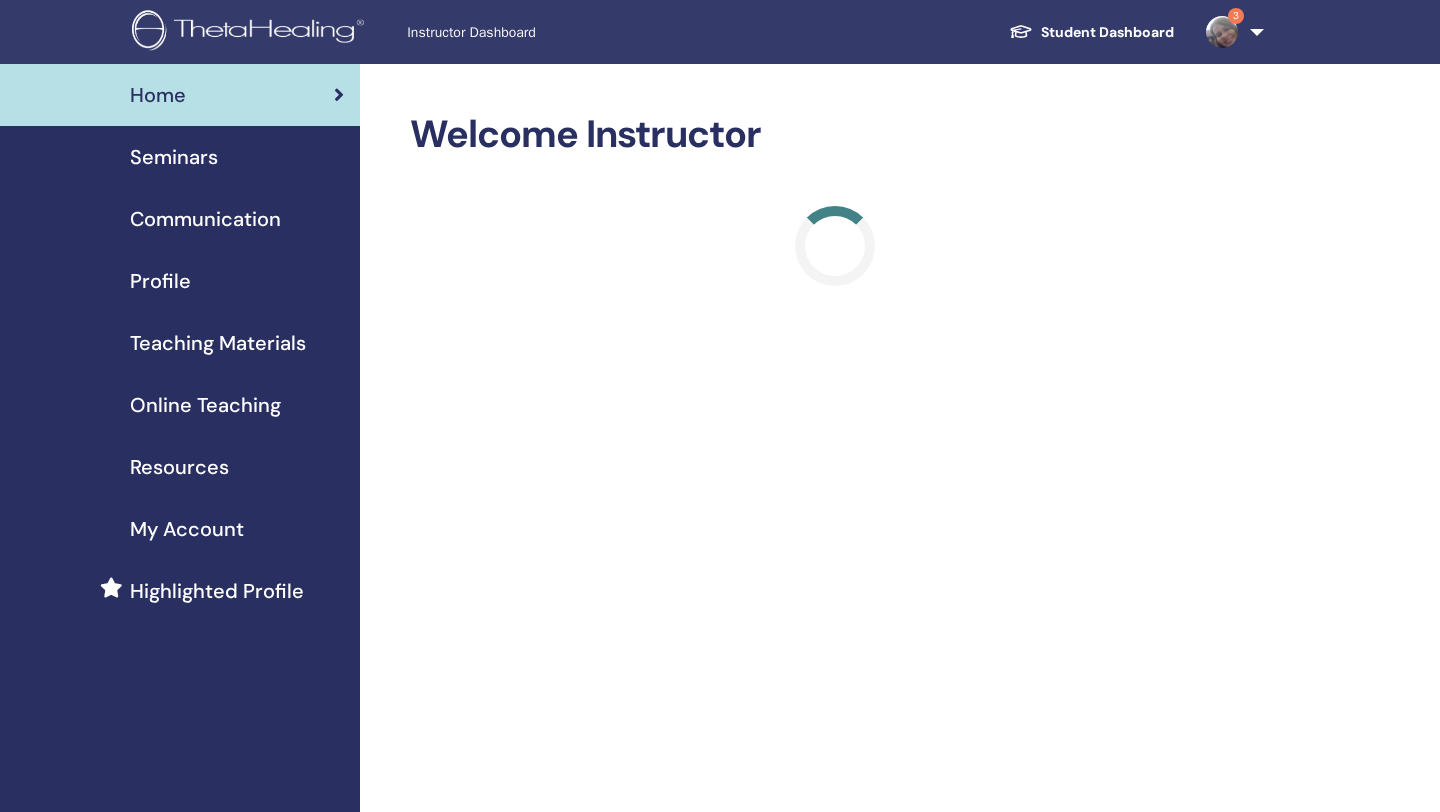 scroll, scrollTop: 0, scrollLeft: 0, axis: both 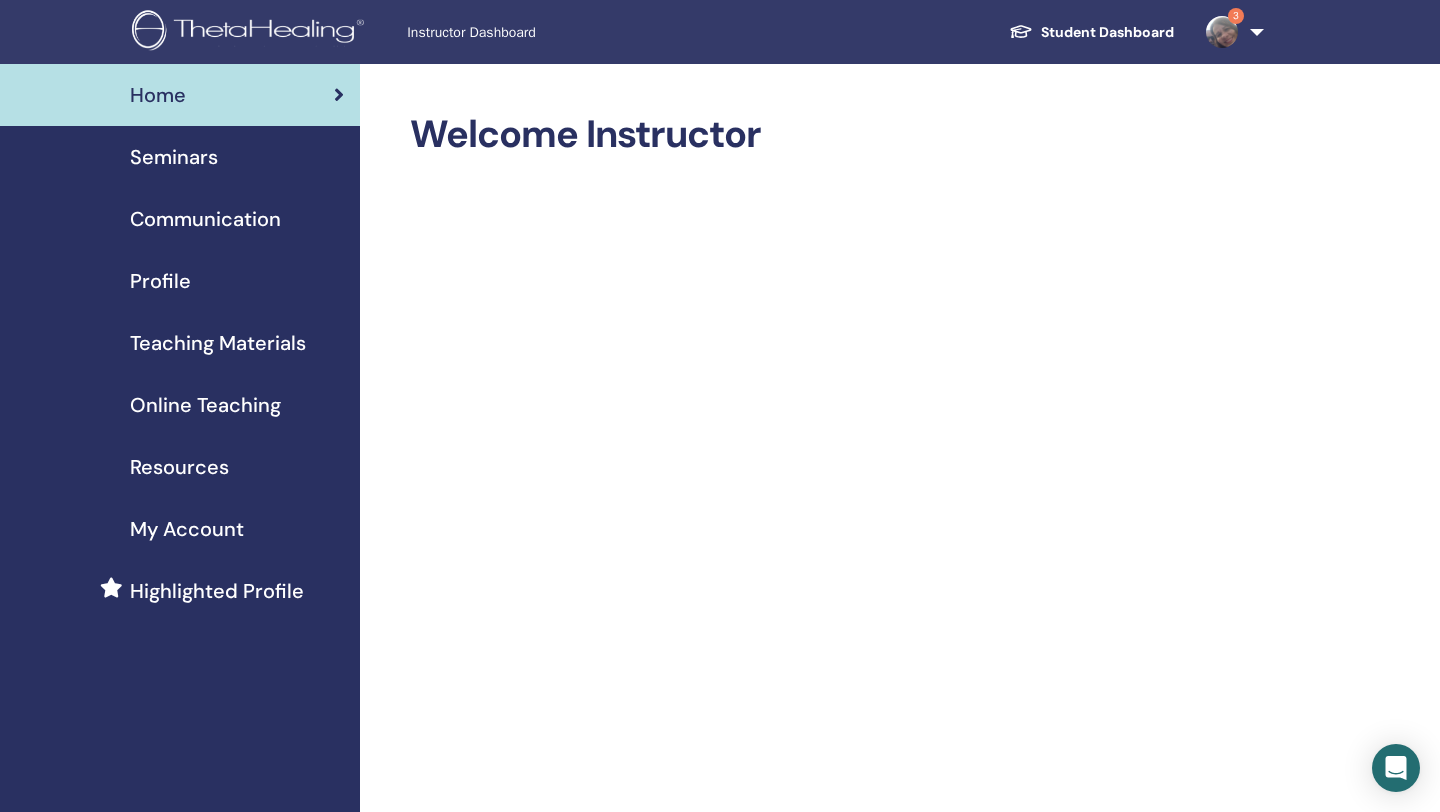 click on "Seminars" at bounding box center [174, 157] 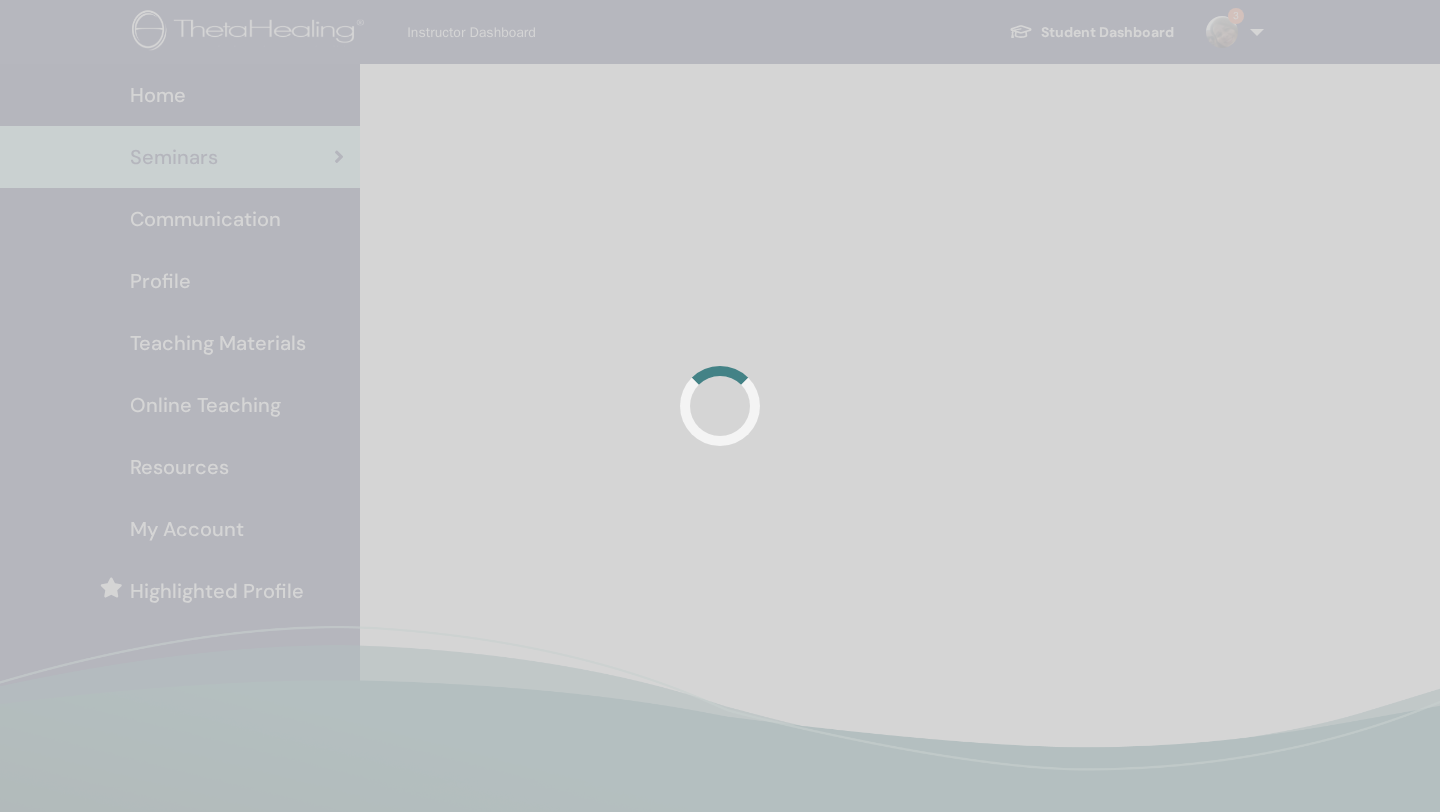 scroll, scrollTop: 0, scrollLeft: 0, axis: both 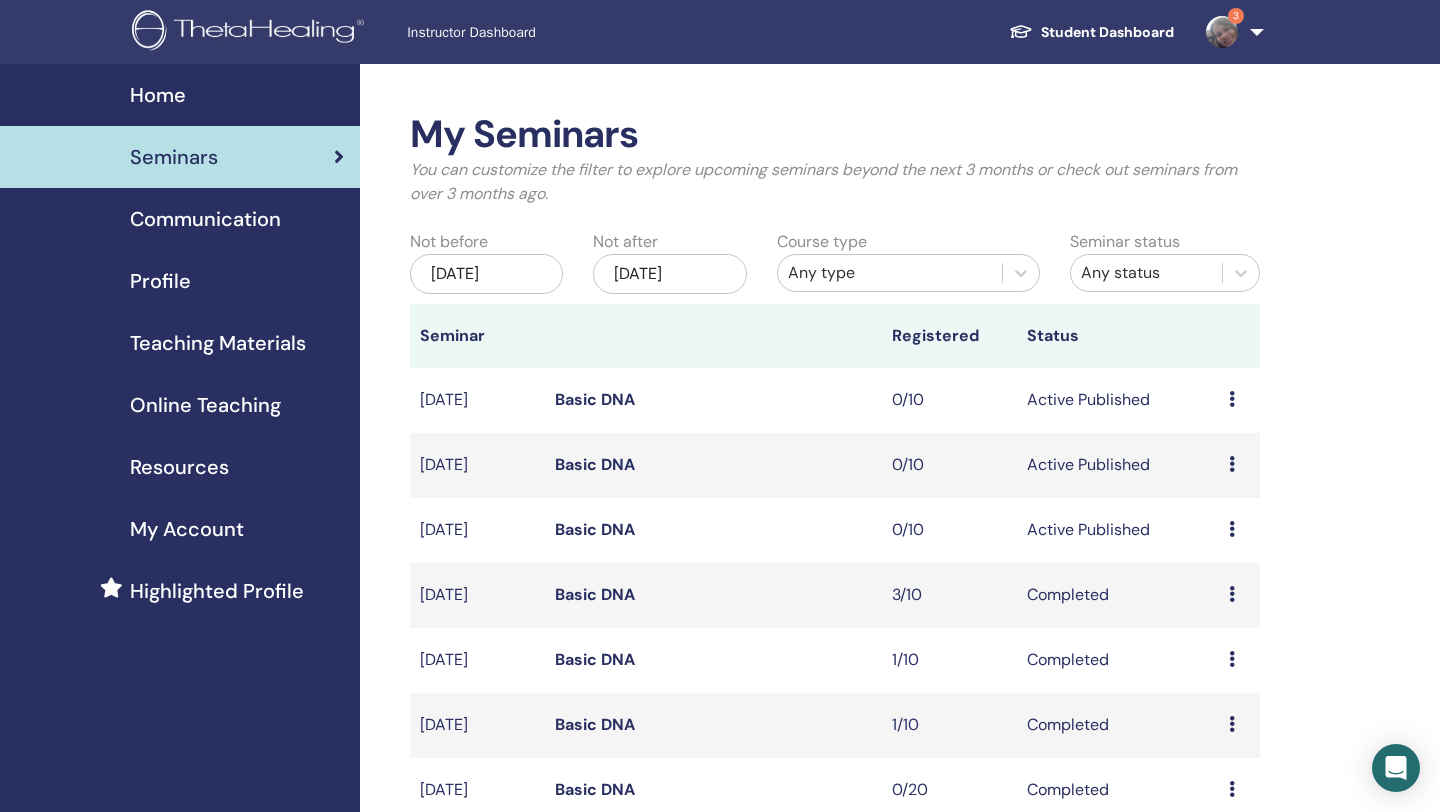 click on "Basic DNA" at bounding box center (595, 529) 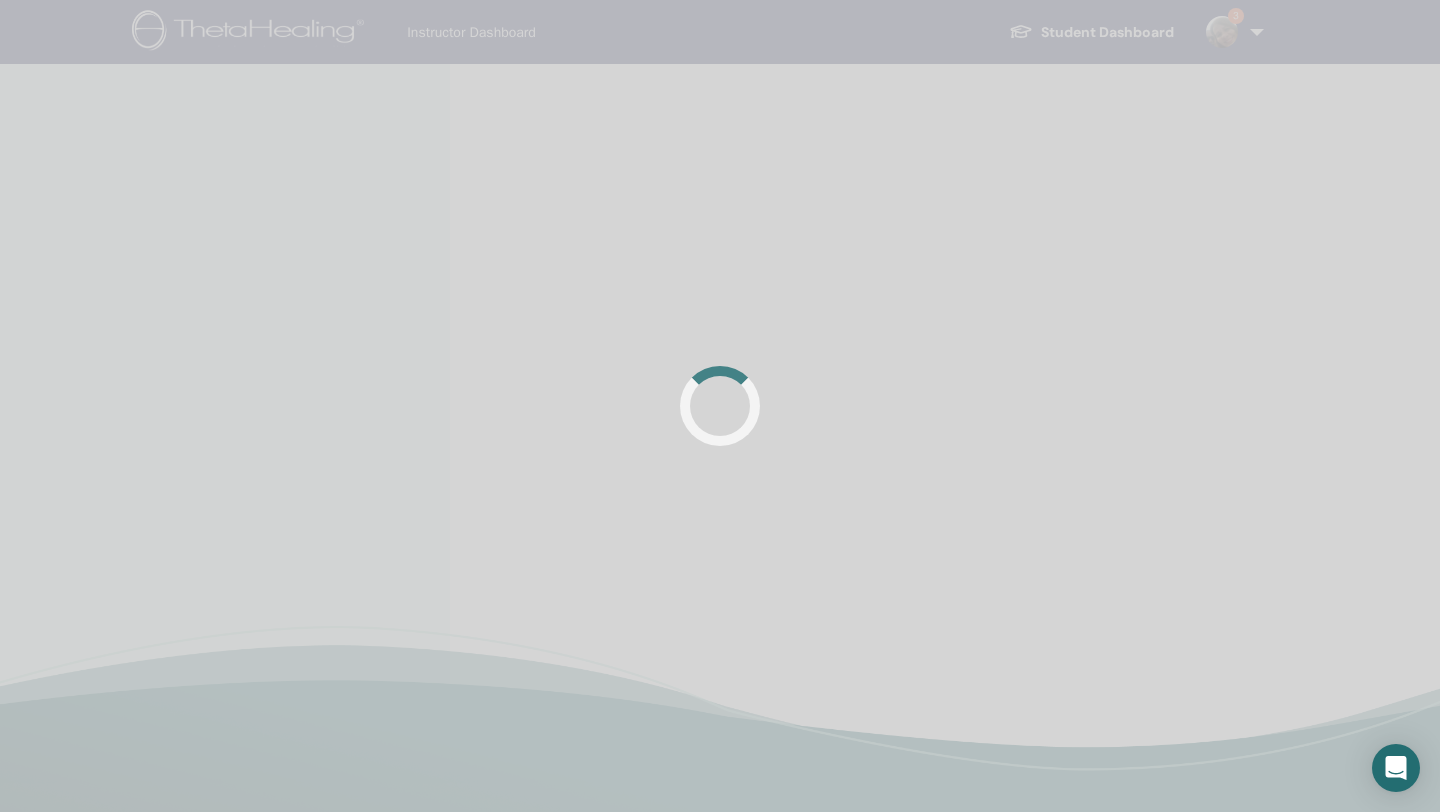 scroll, scrollTop: 0, scrollLeft: 0, axis: both 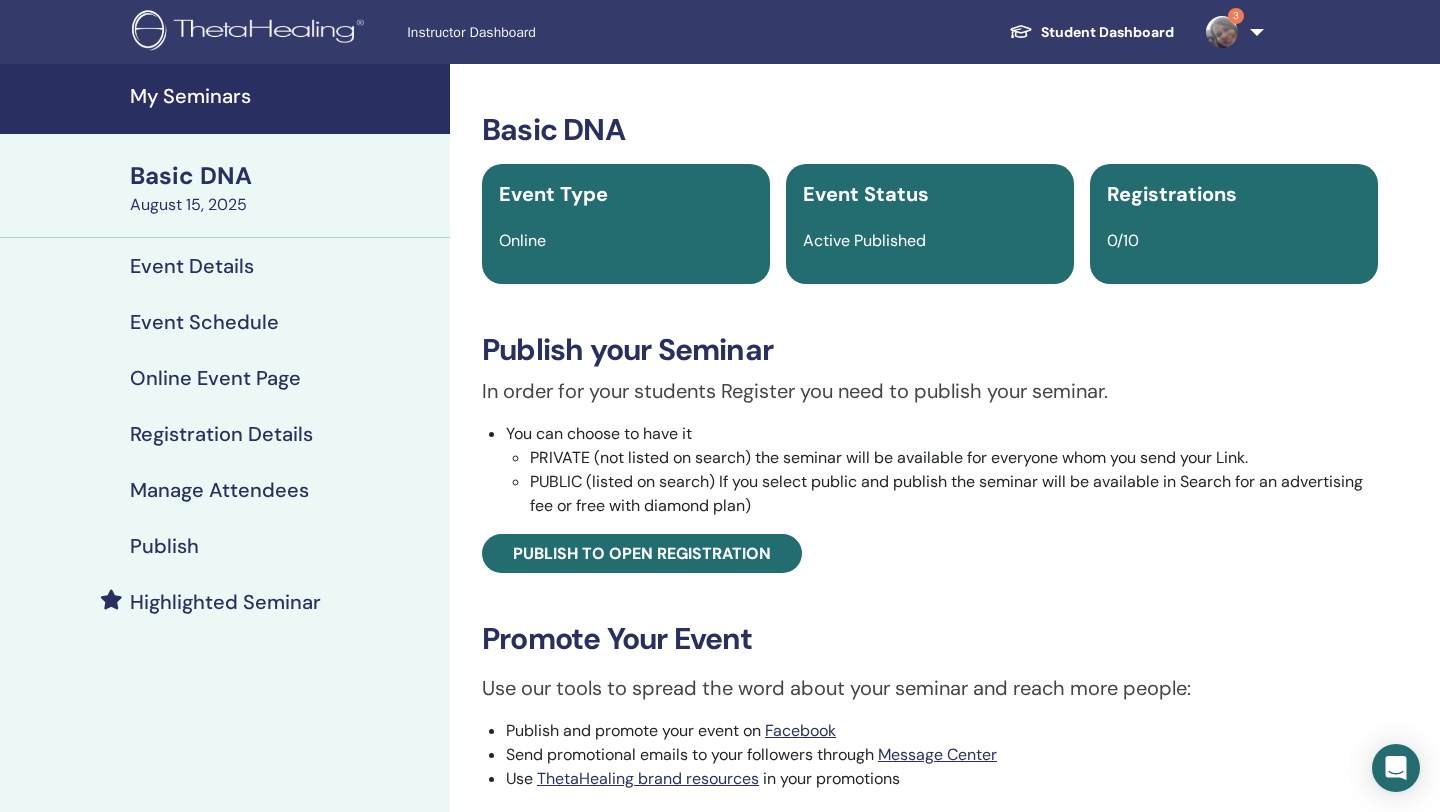 click on "Event Details" at bounding box center (192, 266) 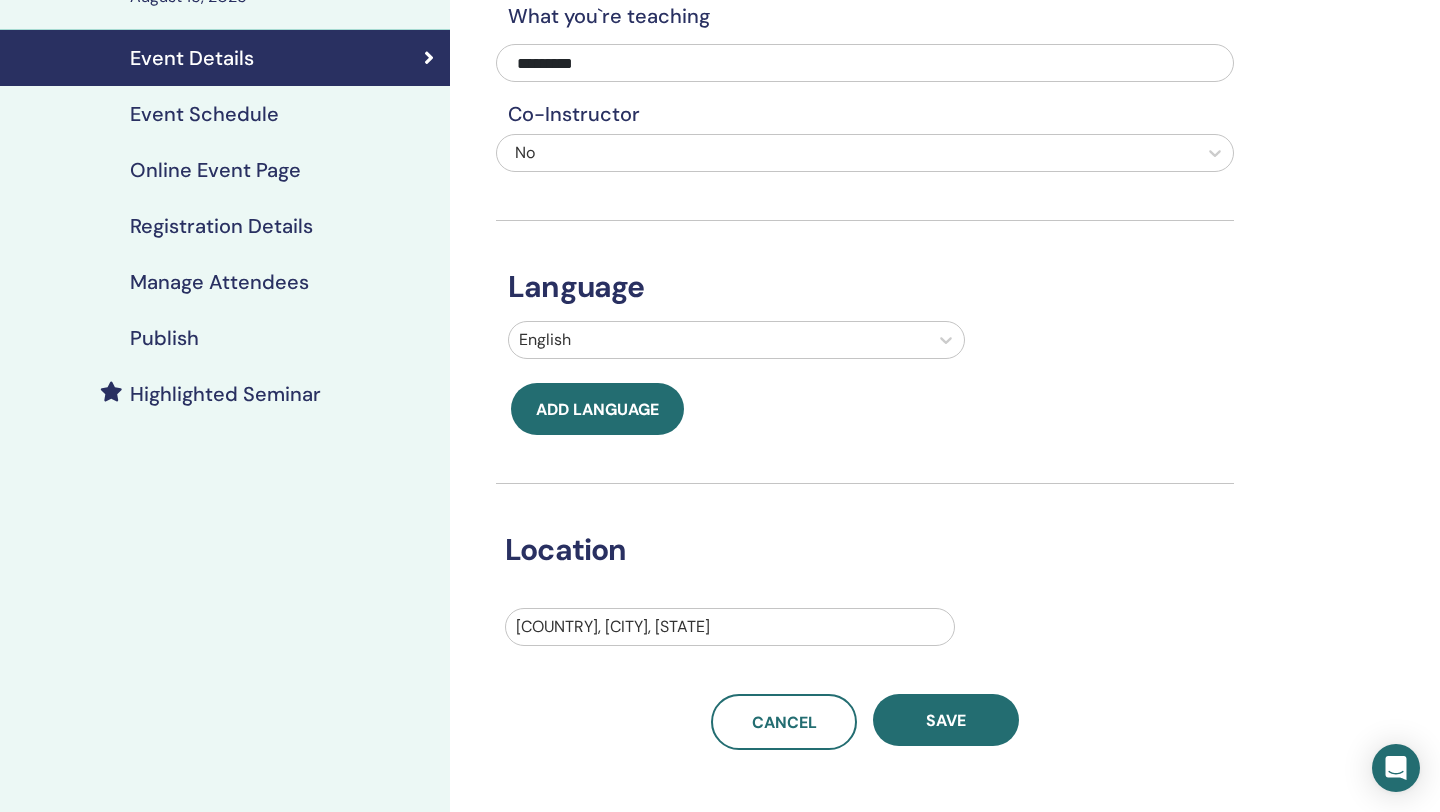 scroll, scrollTop: 205, scrollLeft: 0, axis: vertical 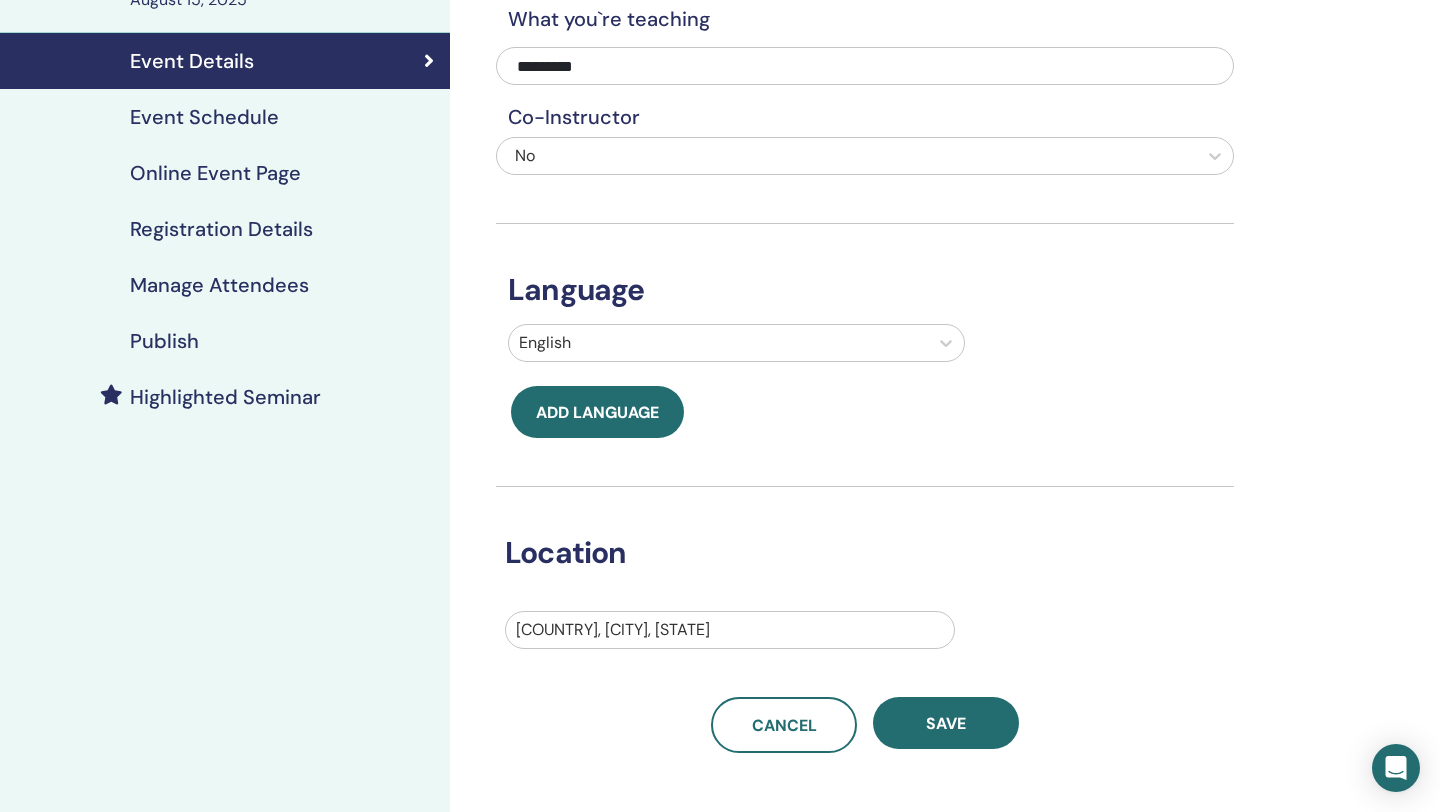 click on "Event Schedule" at bounding box center (204, 117) 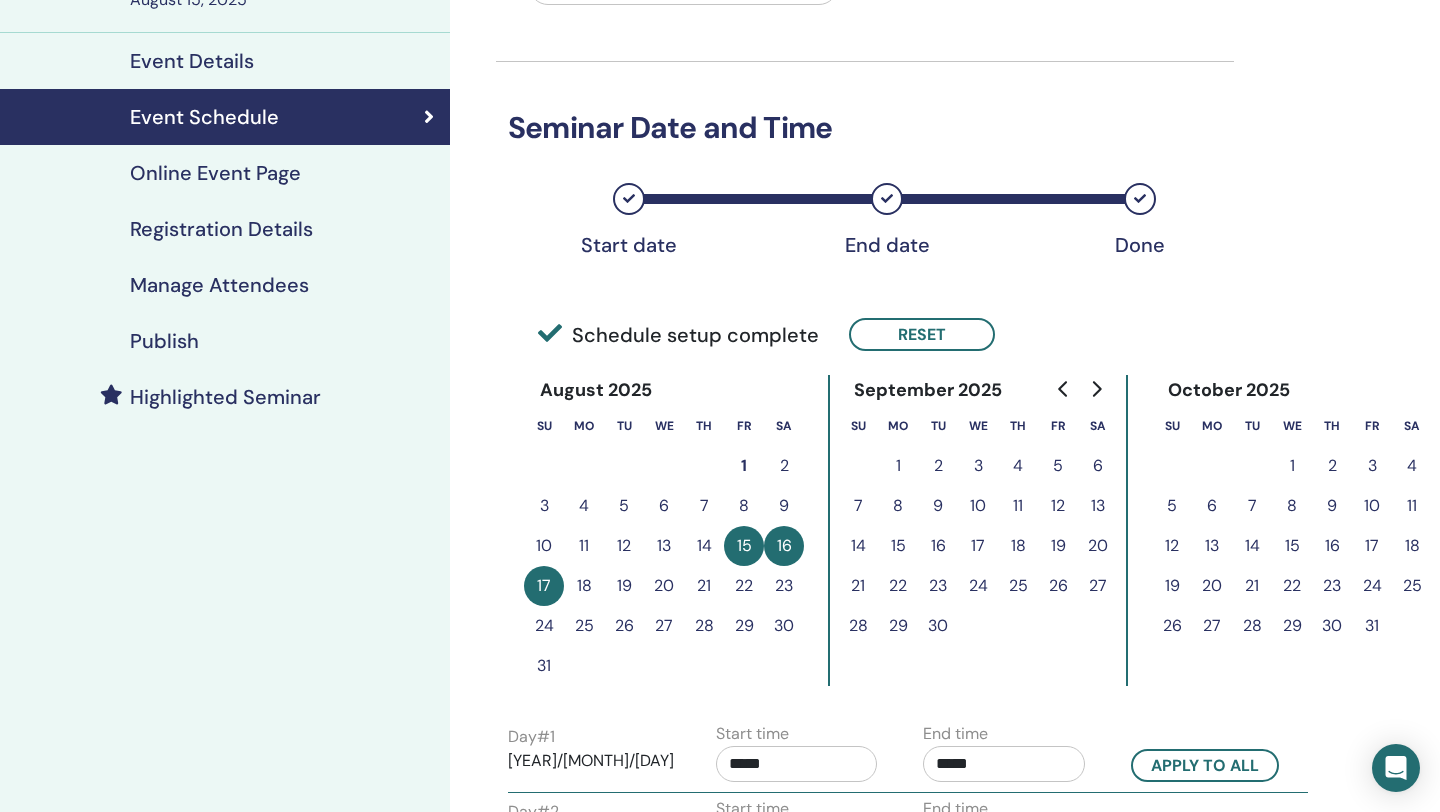 click on "22" at bounding box center [744, 586] 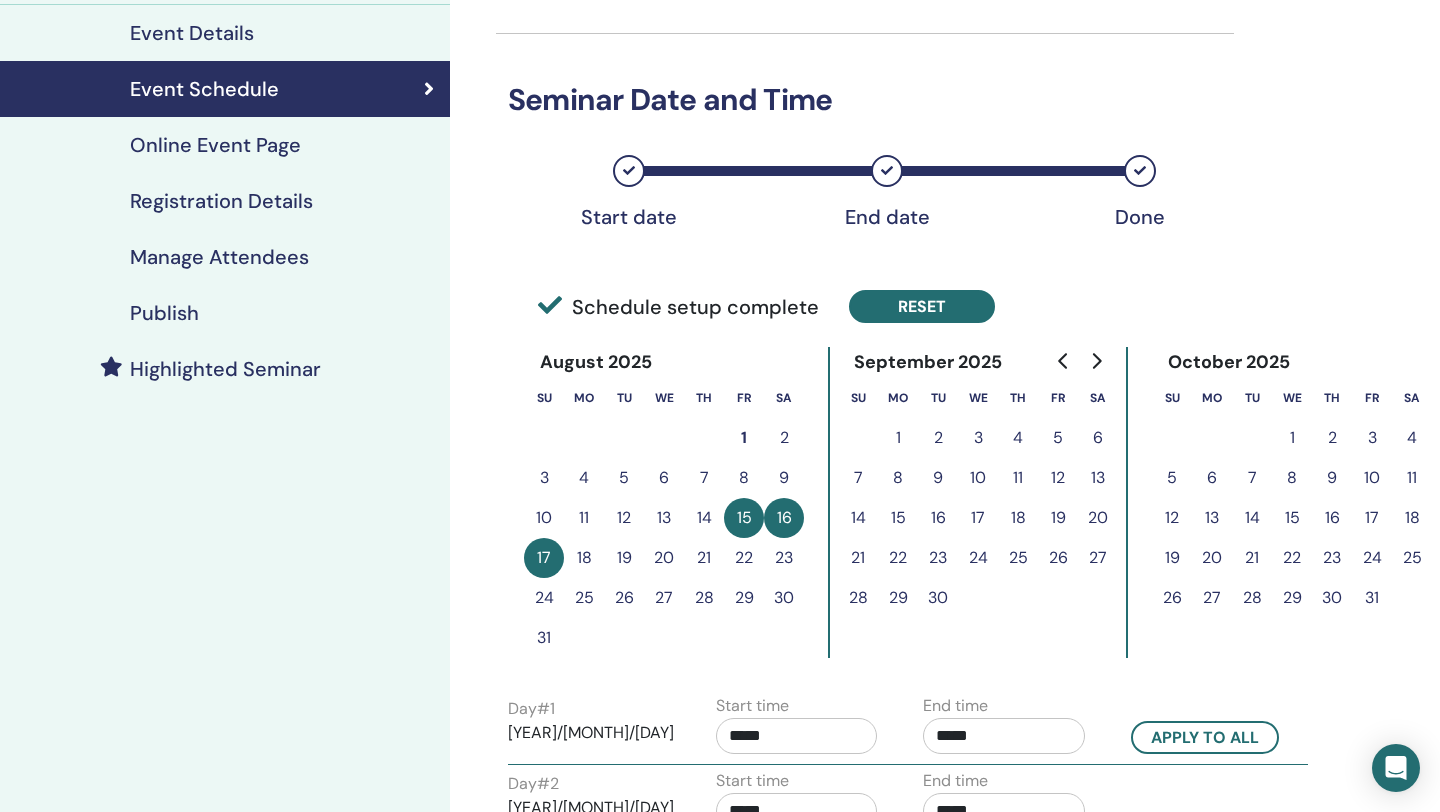click on "Reset" at bounding box center (922, 306) 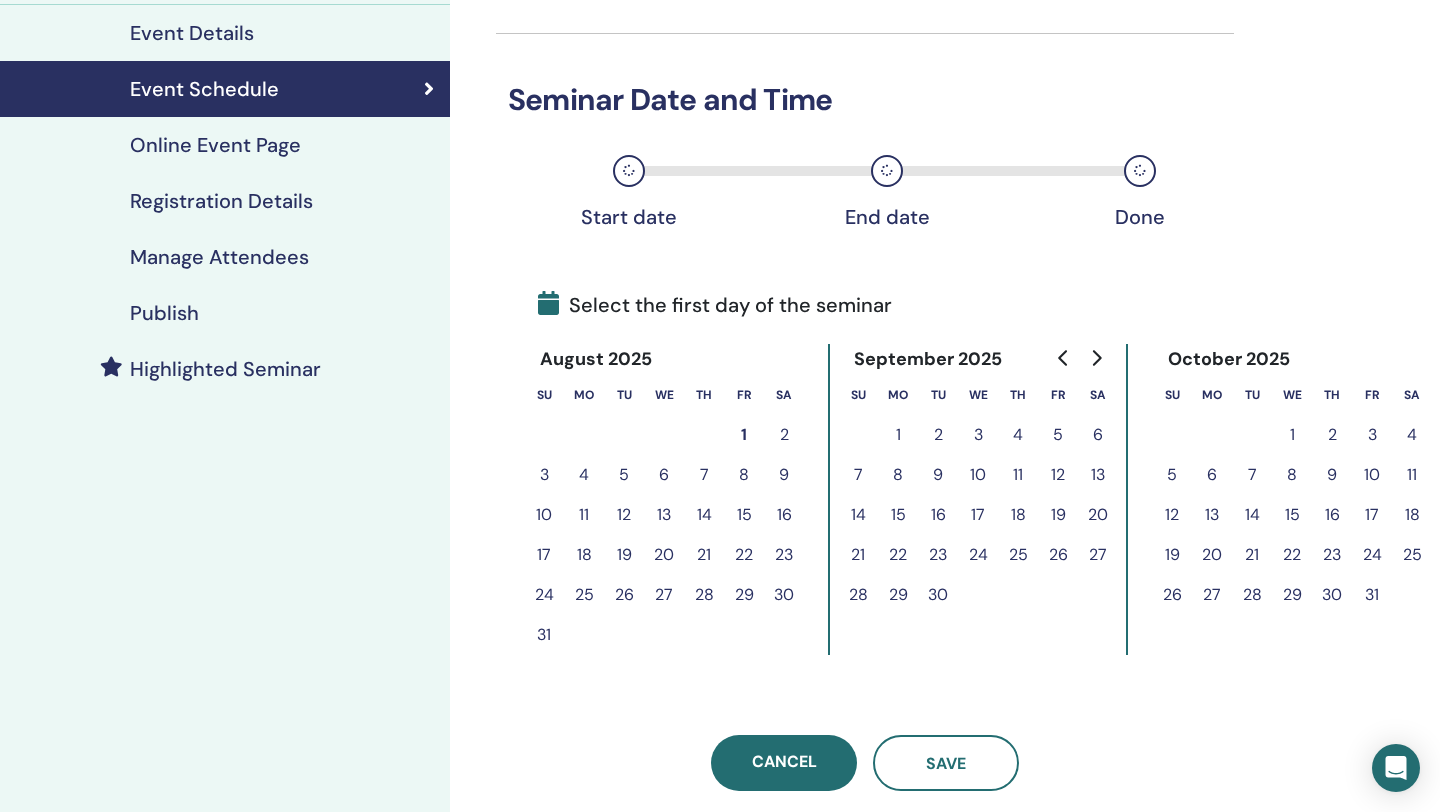 click on "22" at bounding box center [744, 555] 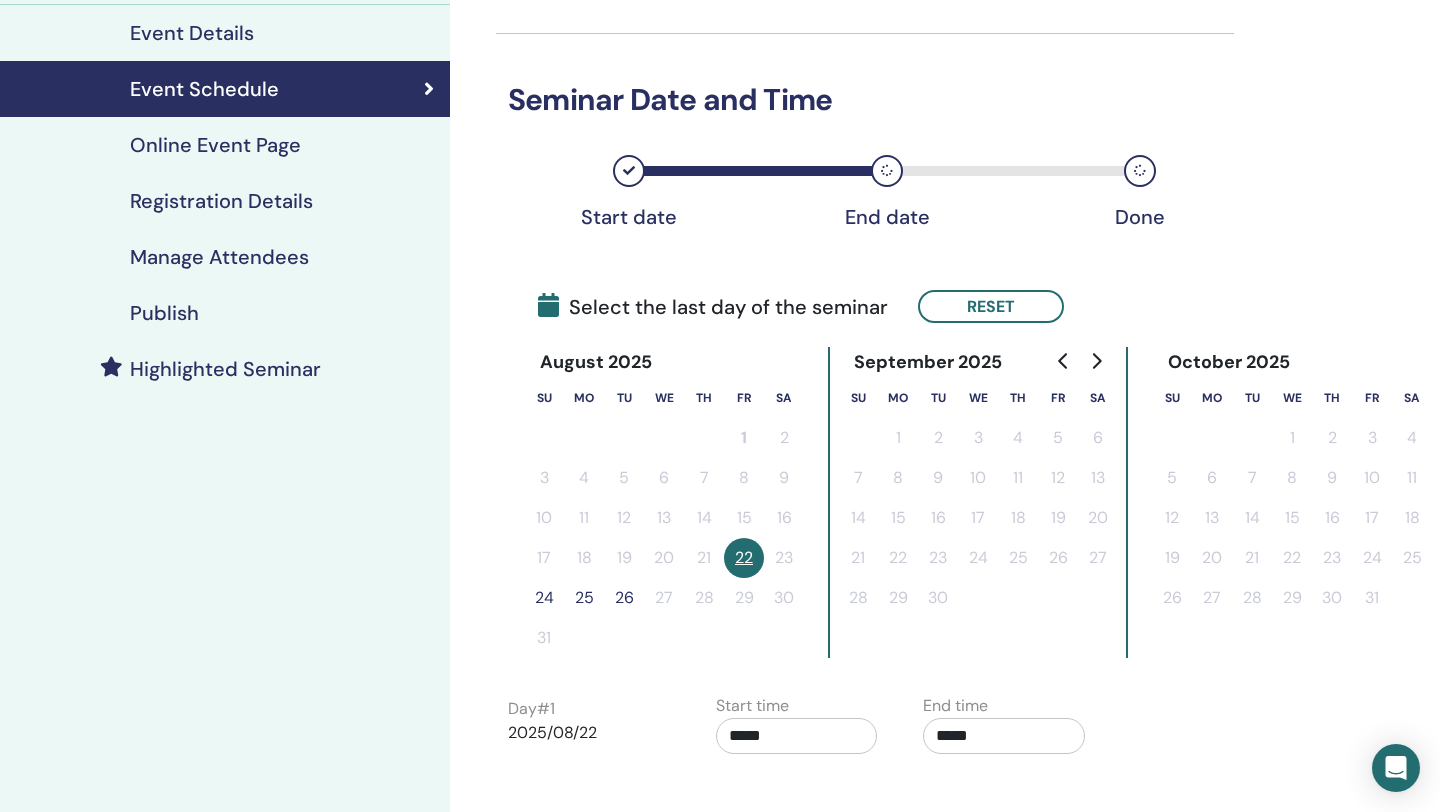 click on "24" at bounding box center [544, 598] 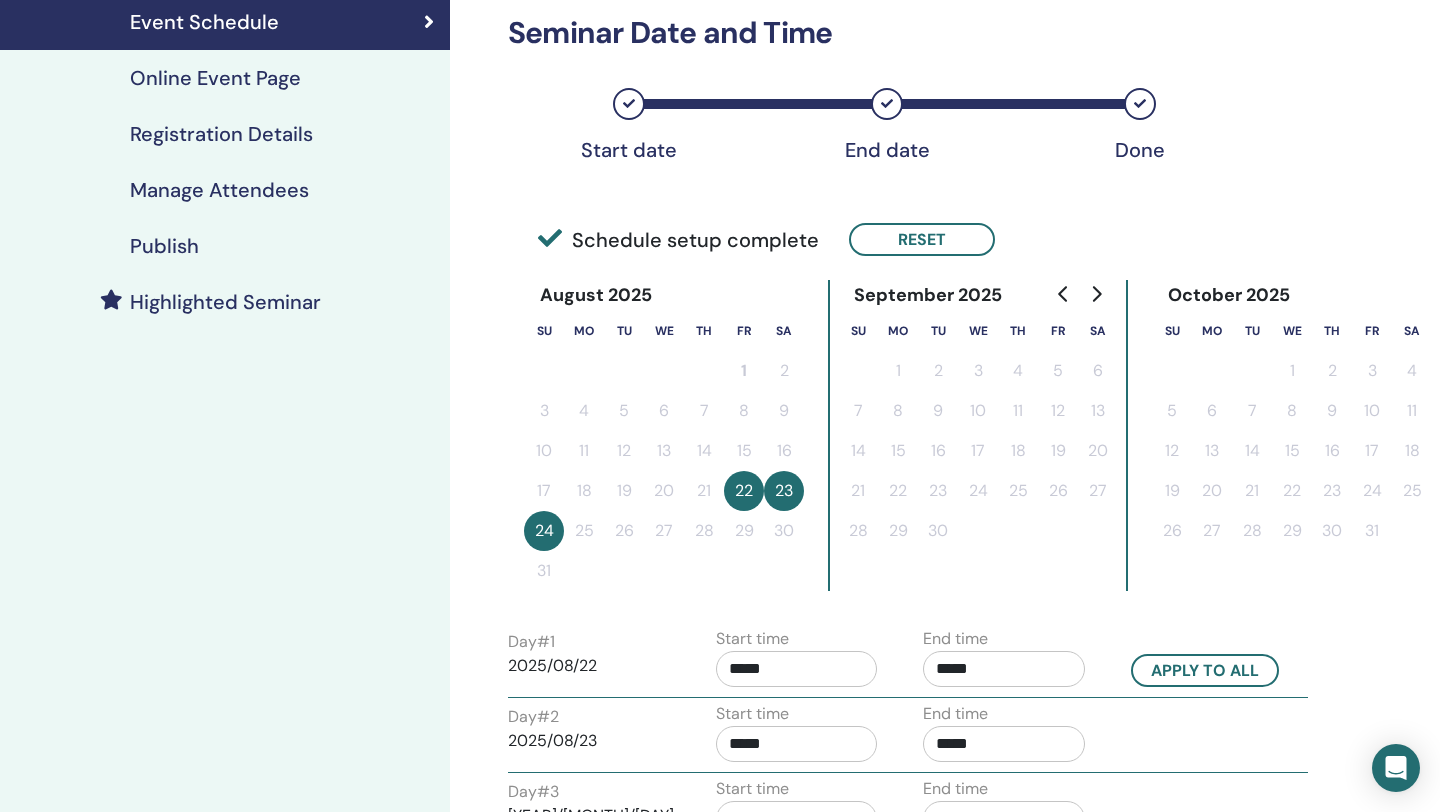 scroll, scrollTop: 325, scrollLeft: 0, axis: vertical 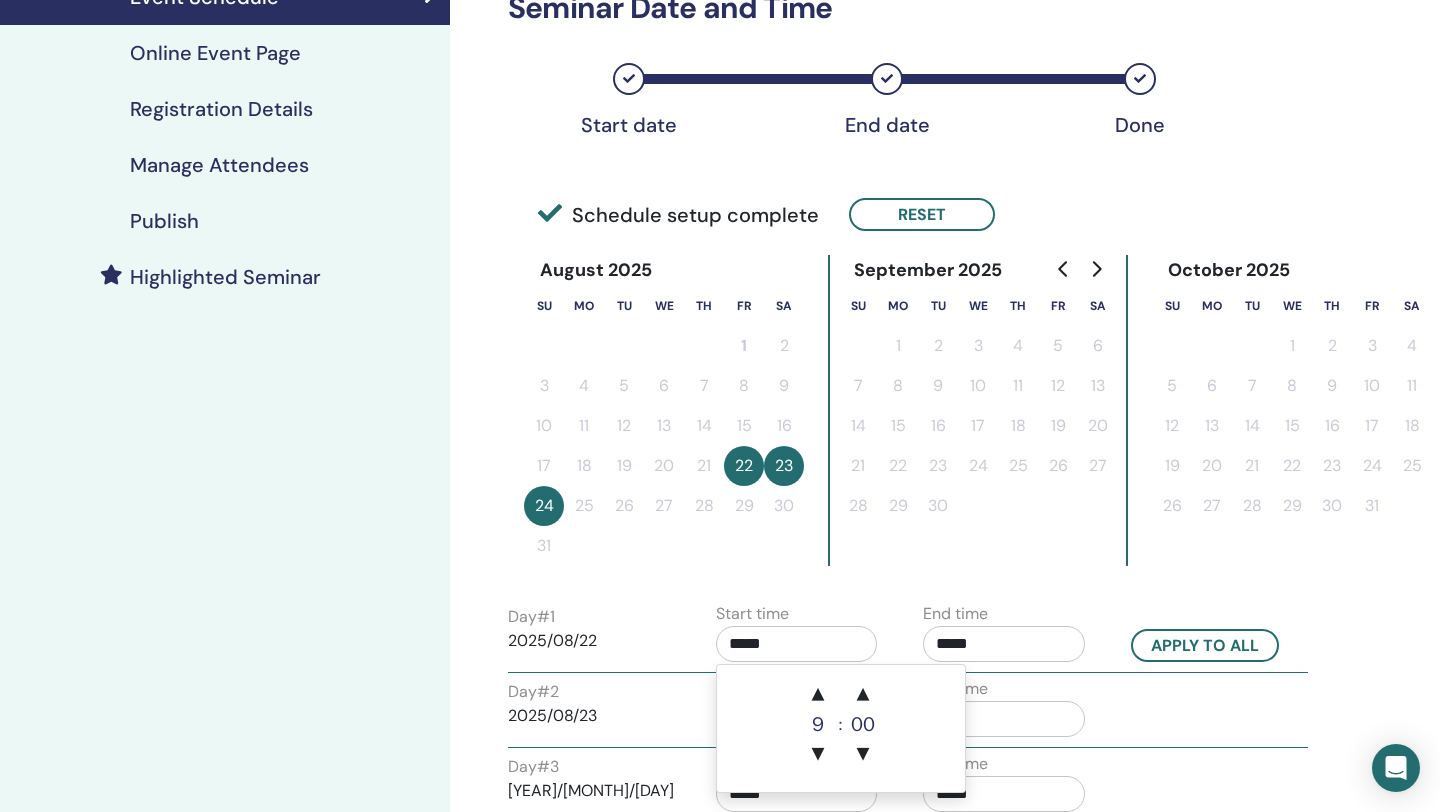 click on "*****" at bounding box center [797, 644] 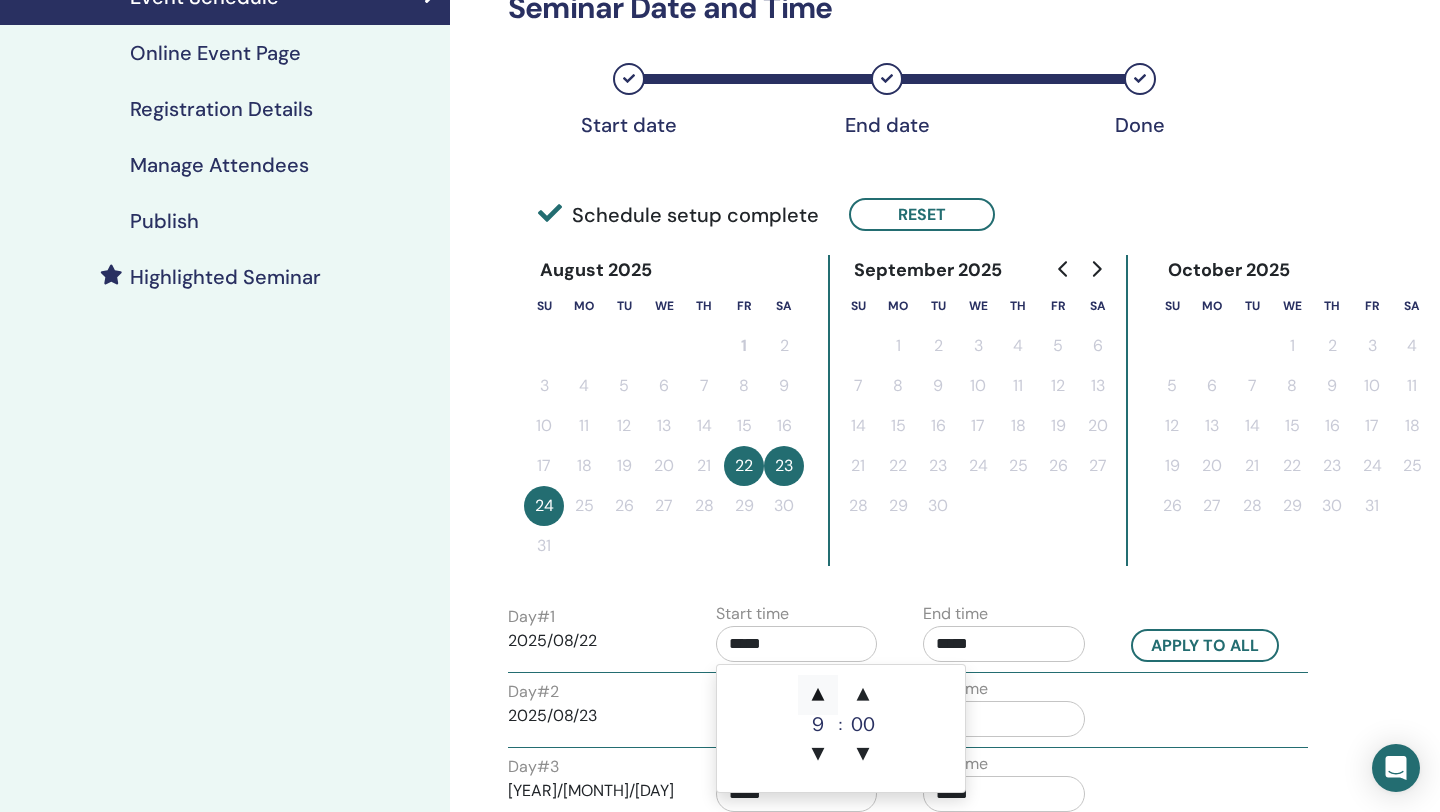 click on "▲" at bounding box center (818, 695) 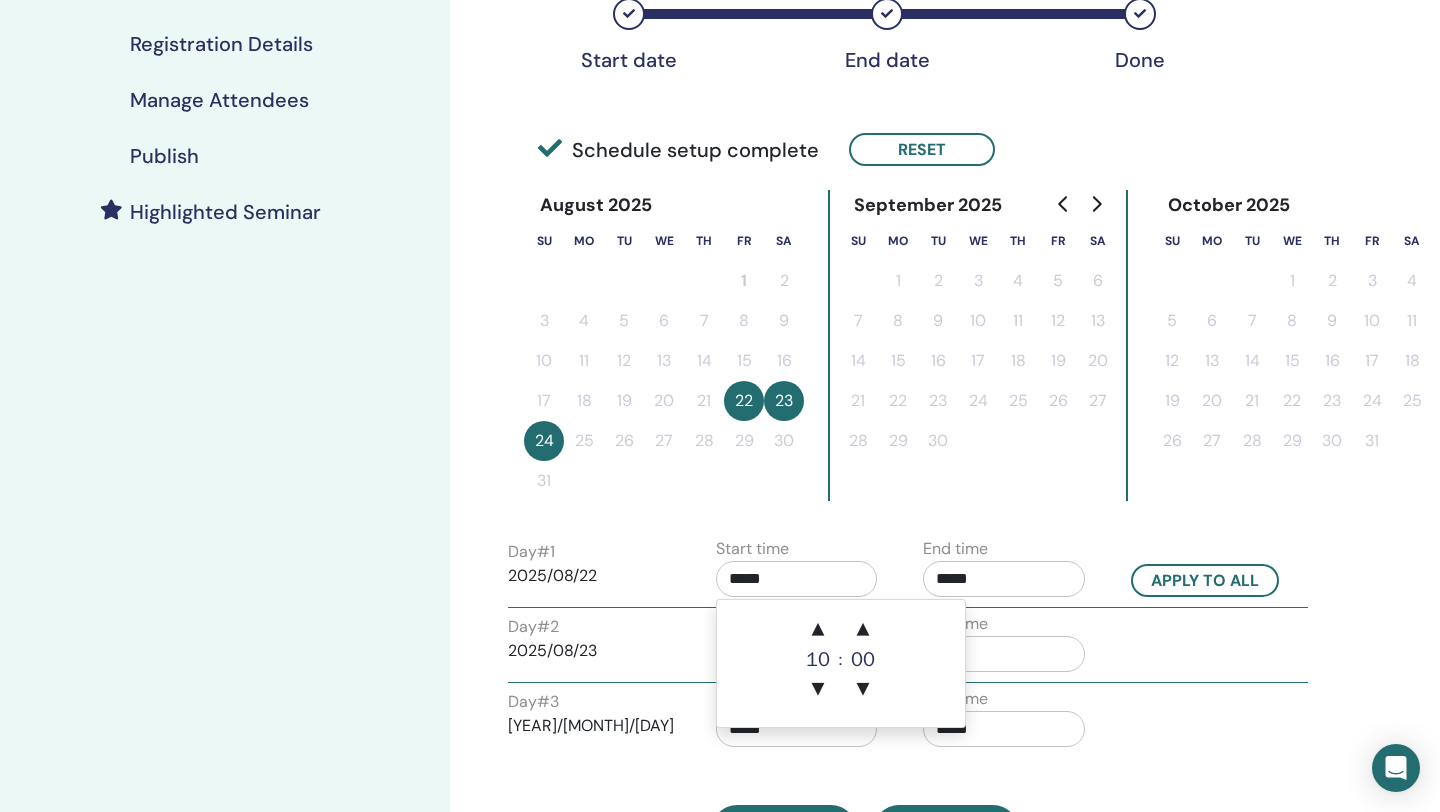 scroll, scrollTop: 393, scrollLeft: 0, axis: vertical 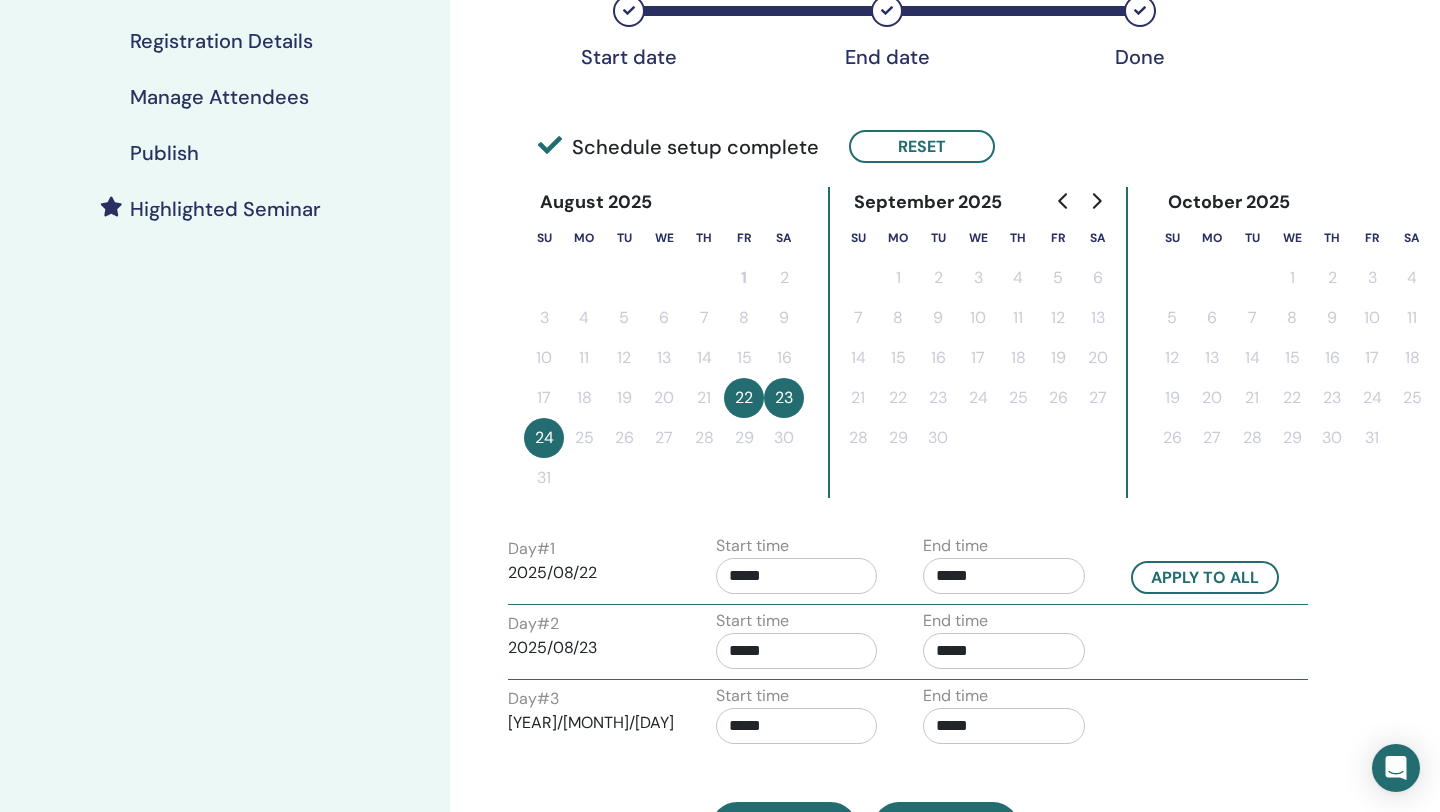 click on "2025/08/23" at bounding box center [589, 648] 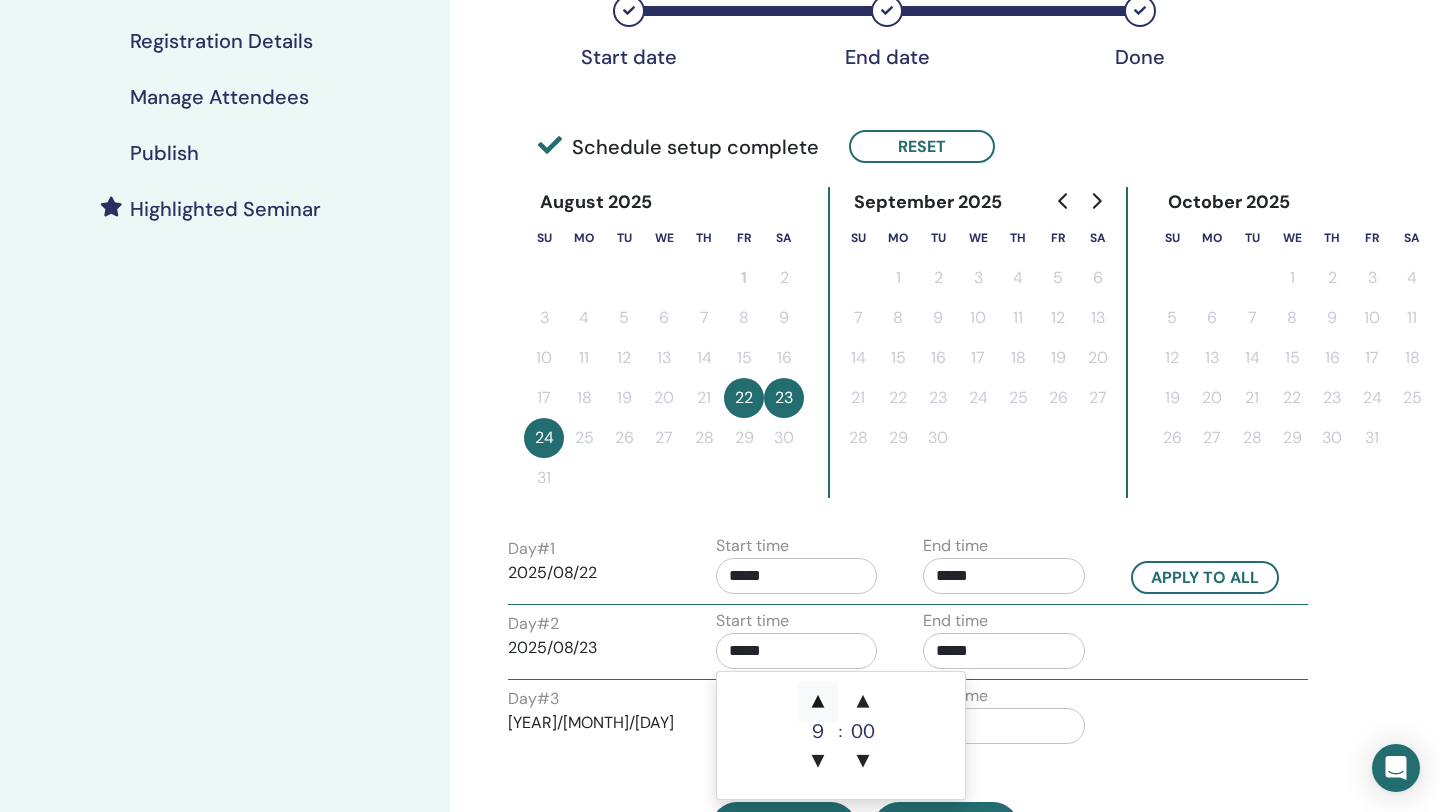 click on "▲" at bounding box center (818, 702) 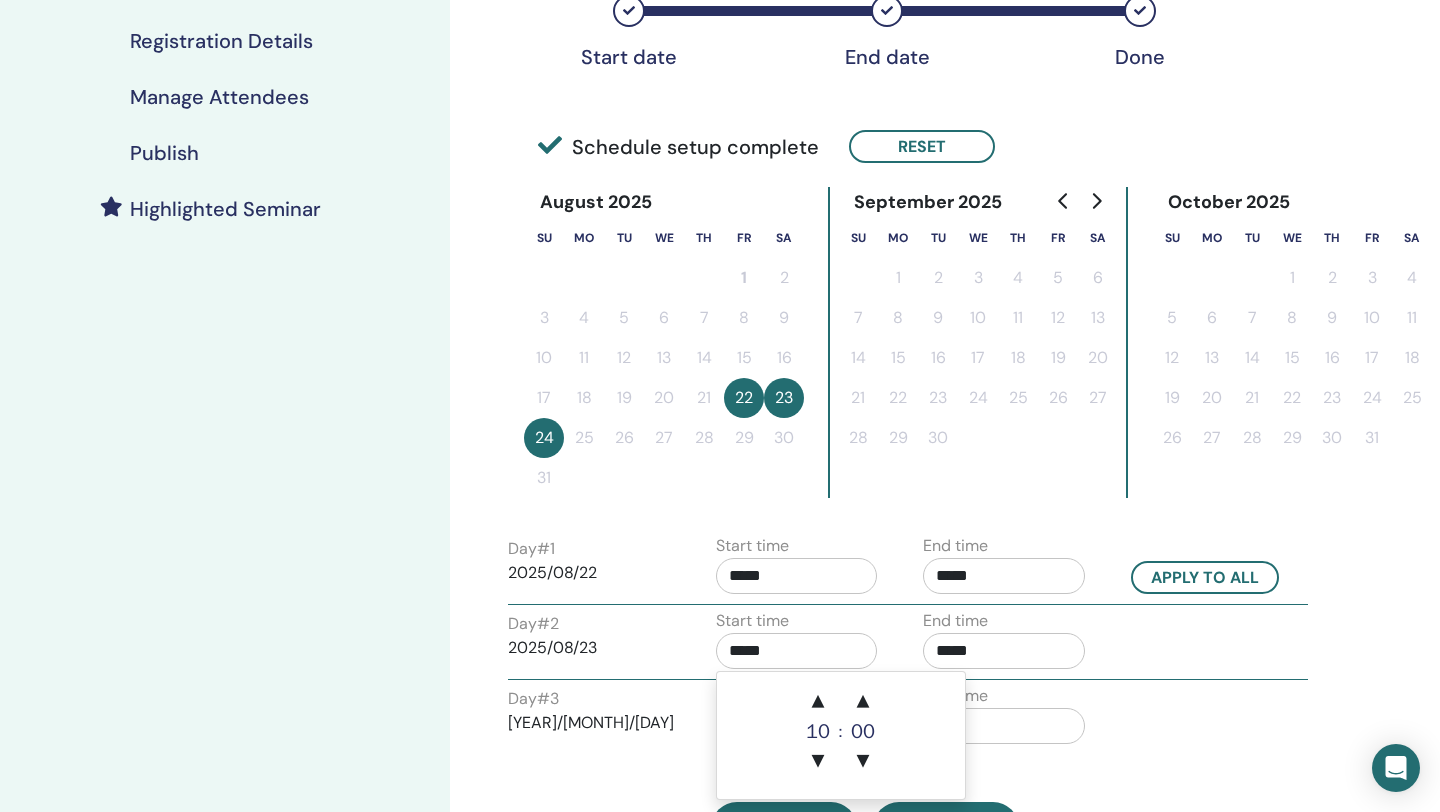 click on "Day  # 3 2025/08/24" at bounding box center (591, 719) 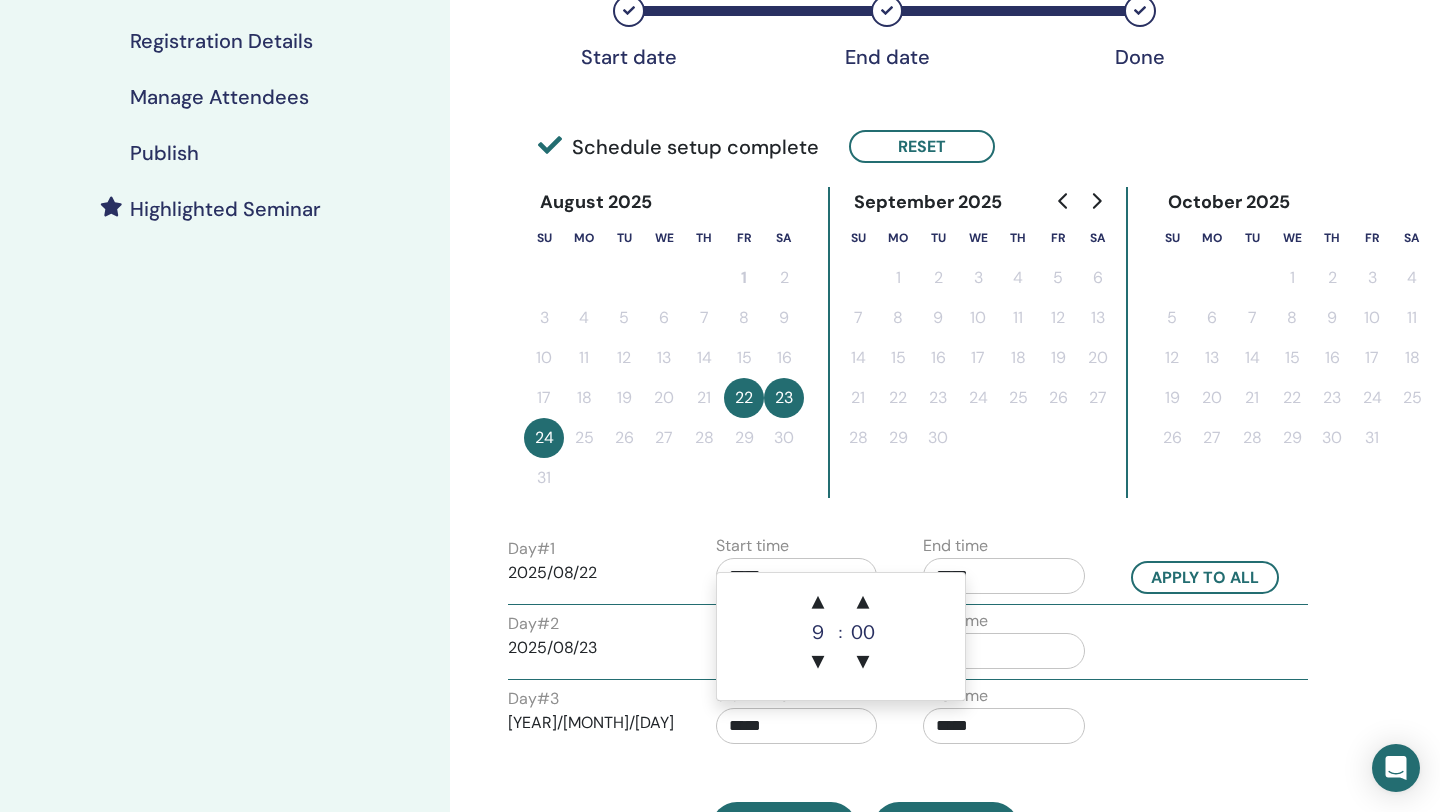 click on "*****" at bounding box center (797, 726) 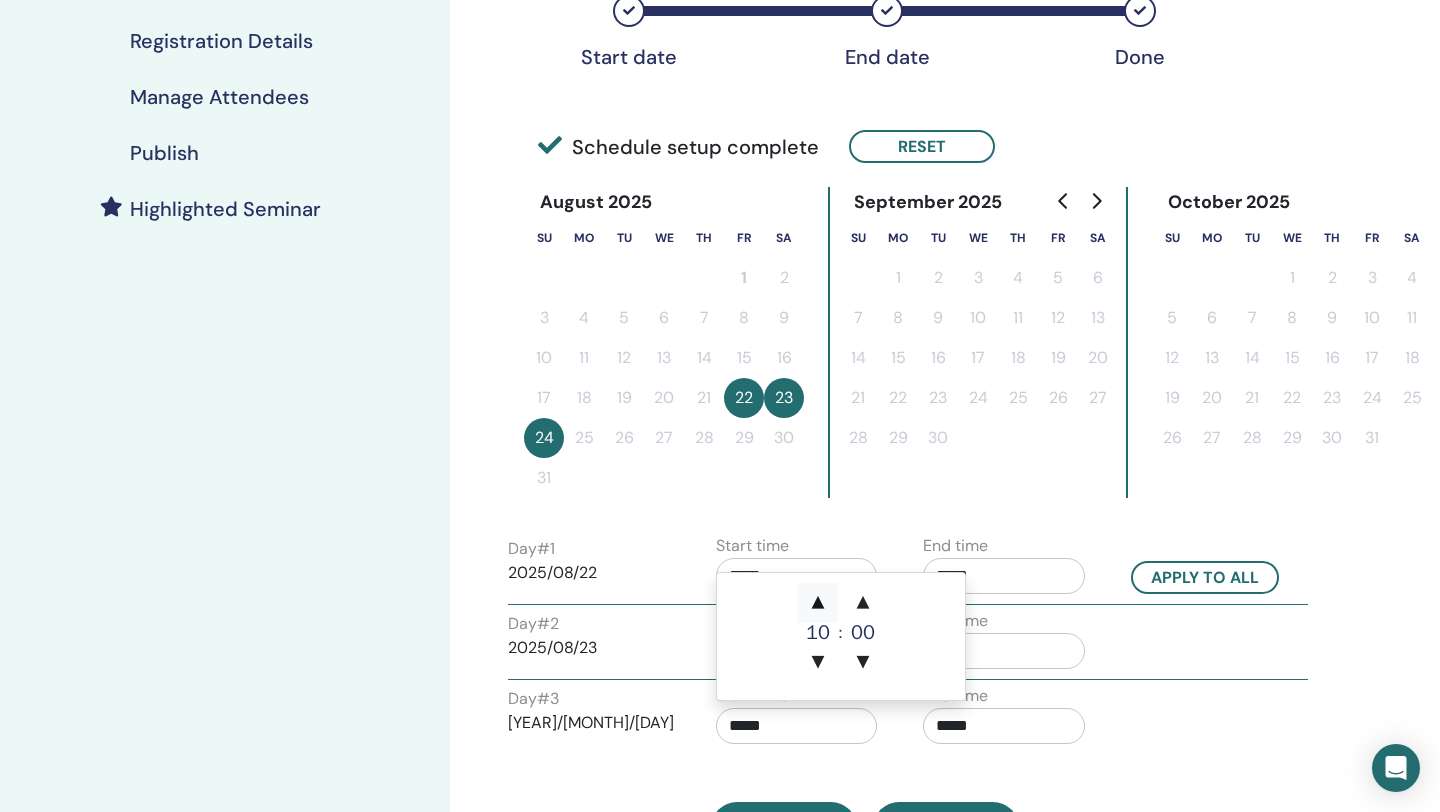 click on "▲" at bounding box center (818, 603) 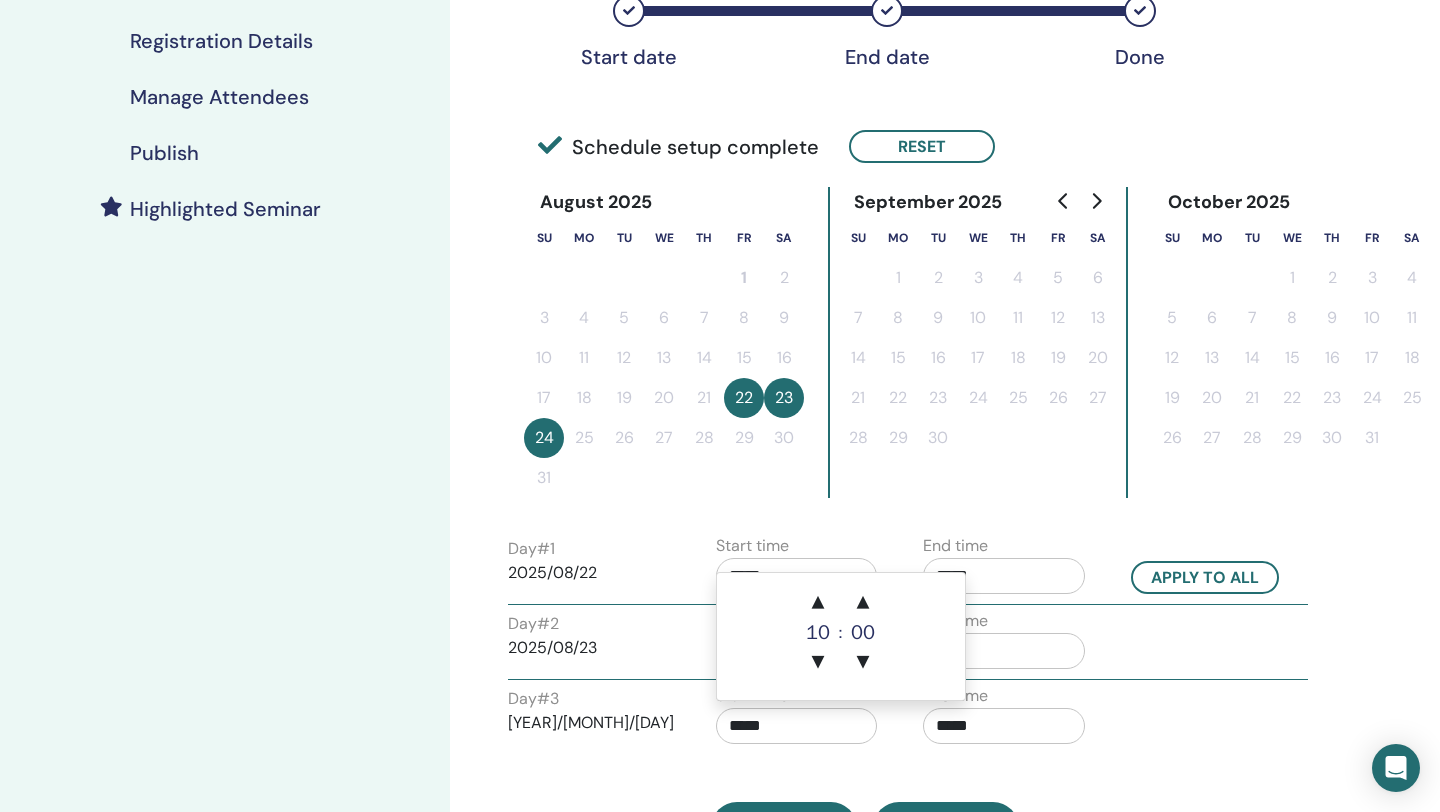 click on "Time Zone (GMT-4) US/Eastern Seminar Date and Time Start date End date Done Schedule setup complete Reset August 2025 Su Mo Tu We Th Fr Sa 1 2 3 4 5 6 7 8 9 10 11 12 13 14 15 16 17 18 19 20 21 22 23 24 25 26 27 28 29 30 31 September 2025 Su Mo Tu We Th Fr Sa 1 2 3 4 5 6 7 8 9 10 11 12 13 14 15 16 17 18 19 20 21 22 23 24 25 26 27 28 29 30 October 2025 Su Mo Tu We Th Fr Sa 1 2 3 4 5 6 7 8 9 10 11 12 13 14 15 16 17 18 19 20 21 22 23 24 25 26 27 28 29 30 31 Day  # 1 2025/08/22 Start time ***** End time ***** Apply to all Day  # 2 2025/08/23 Start time ***** End time ***** Day  # 3 2025/08/24 Start time ***** End time ***** Cancel Save" at bounding box center [865, 262] 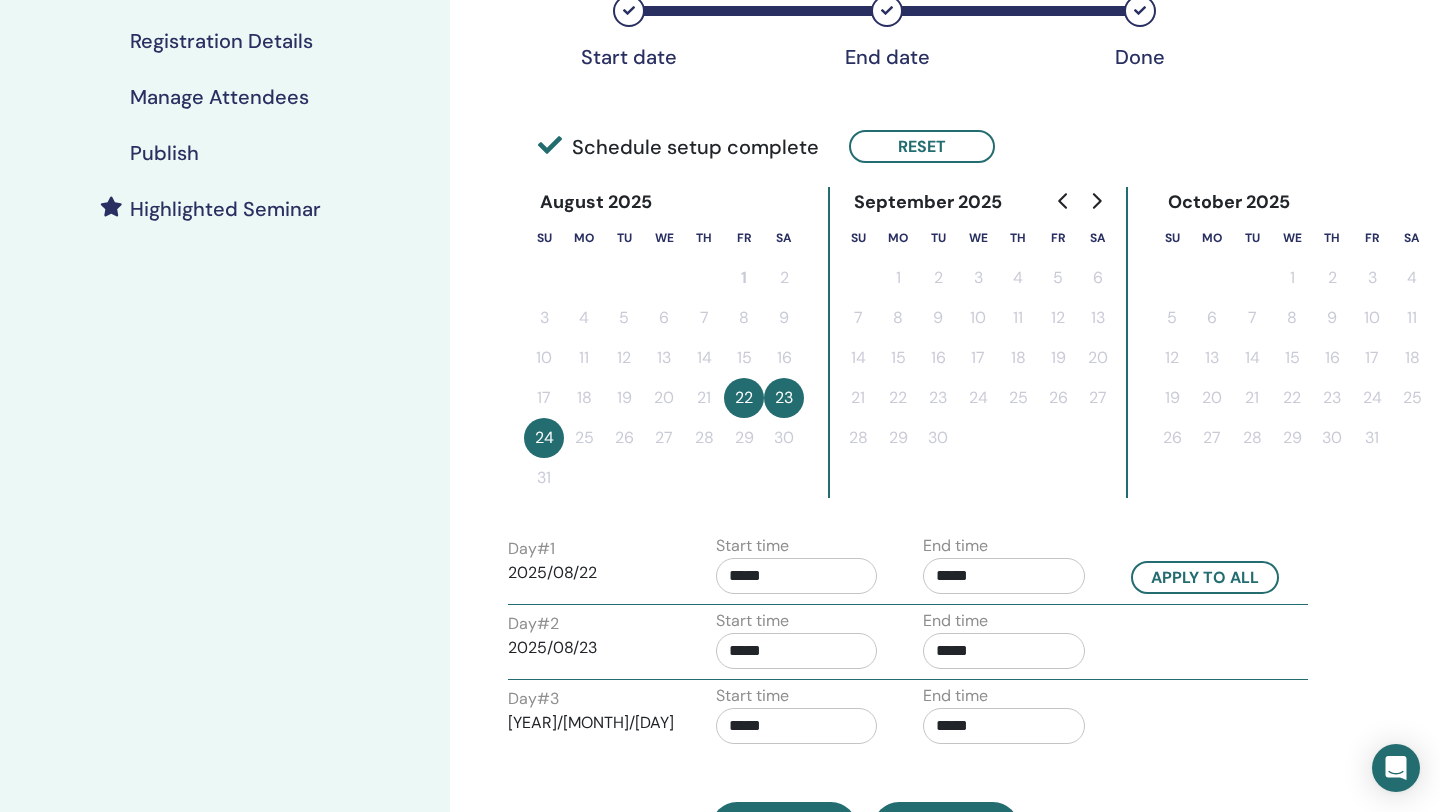click on "*****" at bounding box center (1004, 576) 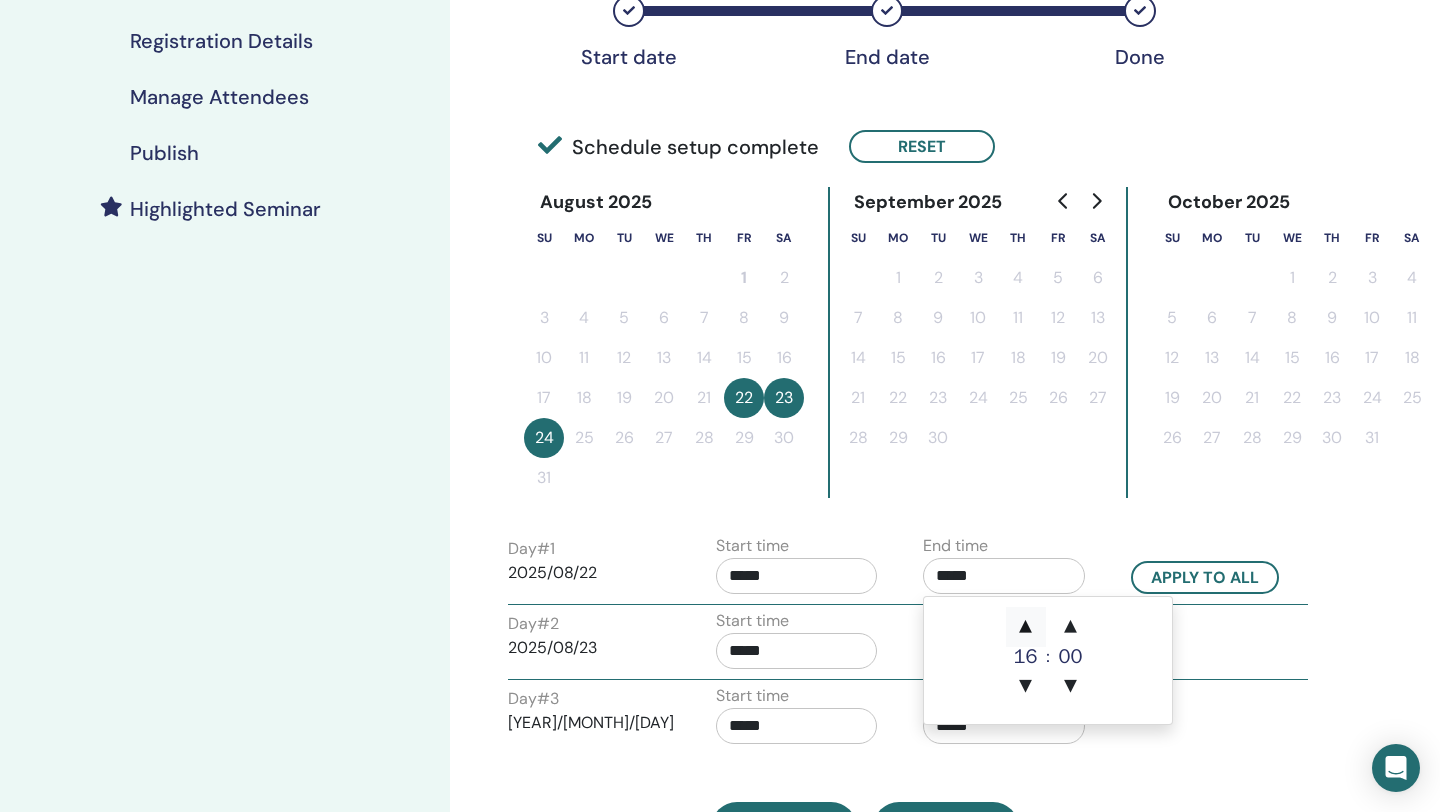 click on "▲" at bounding box center (1026, 627) 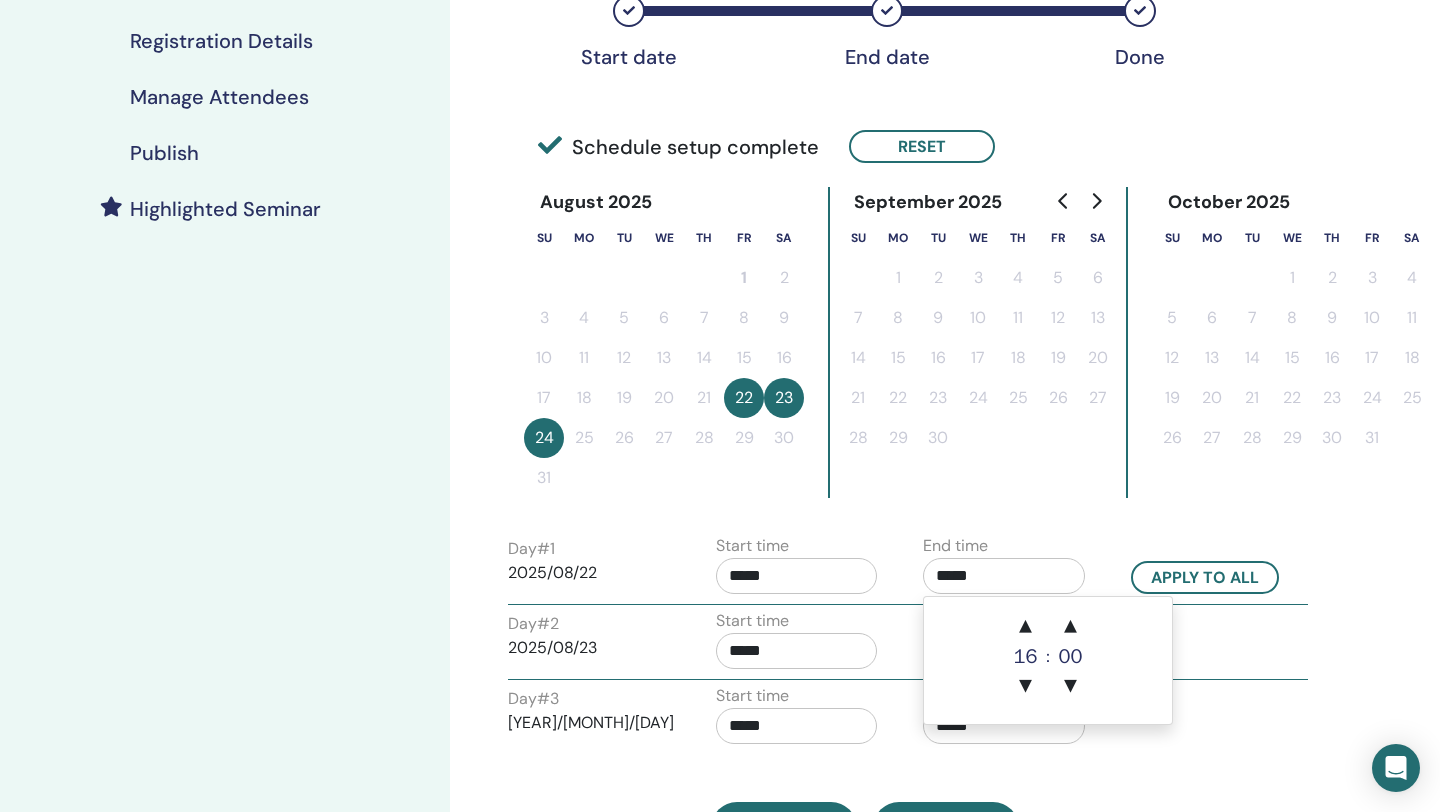 click on "Start time *****" at bounding box center (805, 644) 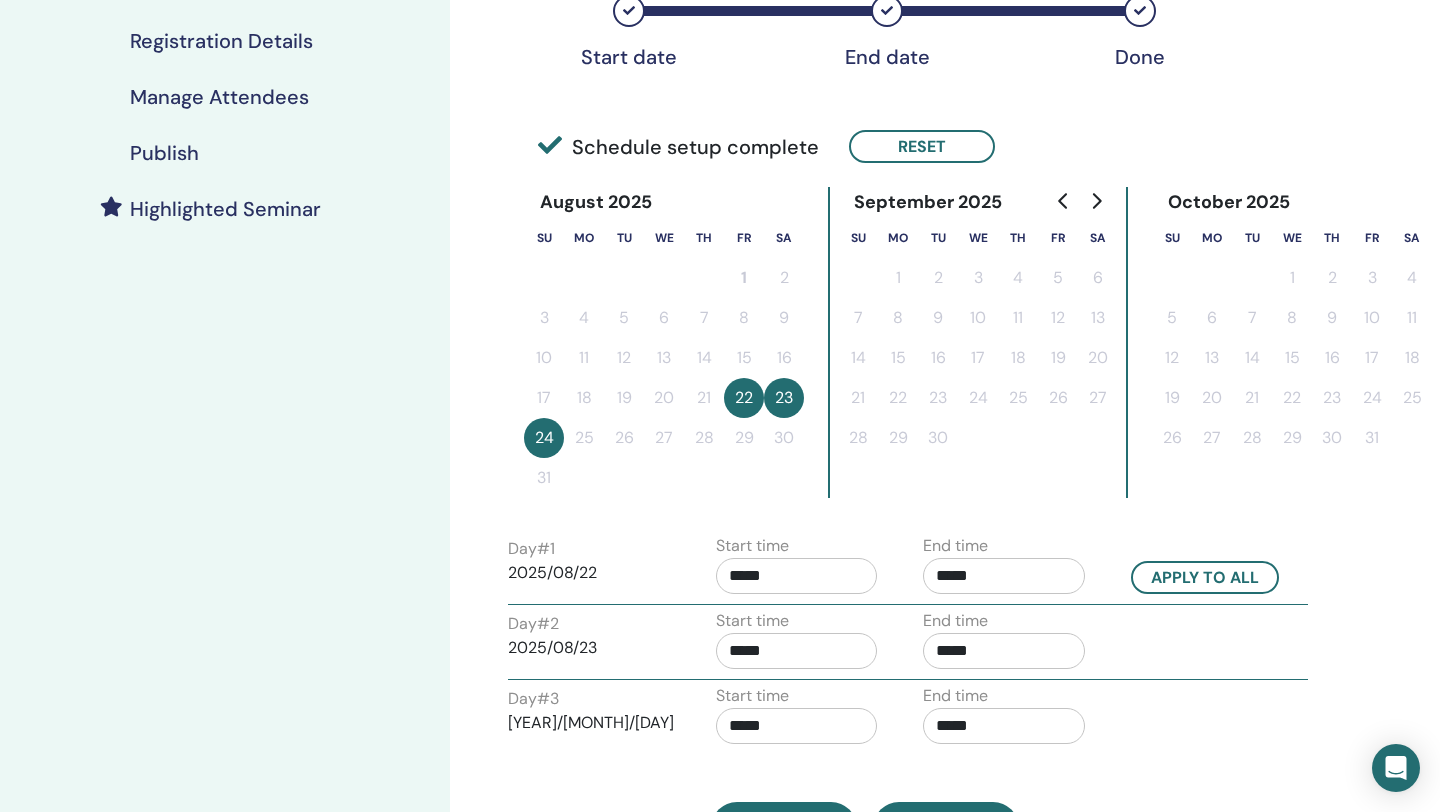 click on "*****" at bounding box center [1004, 651] 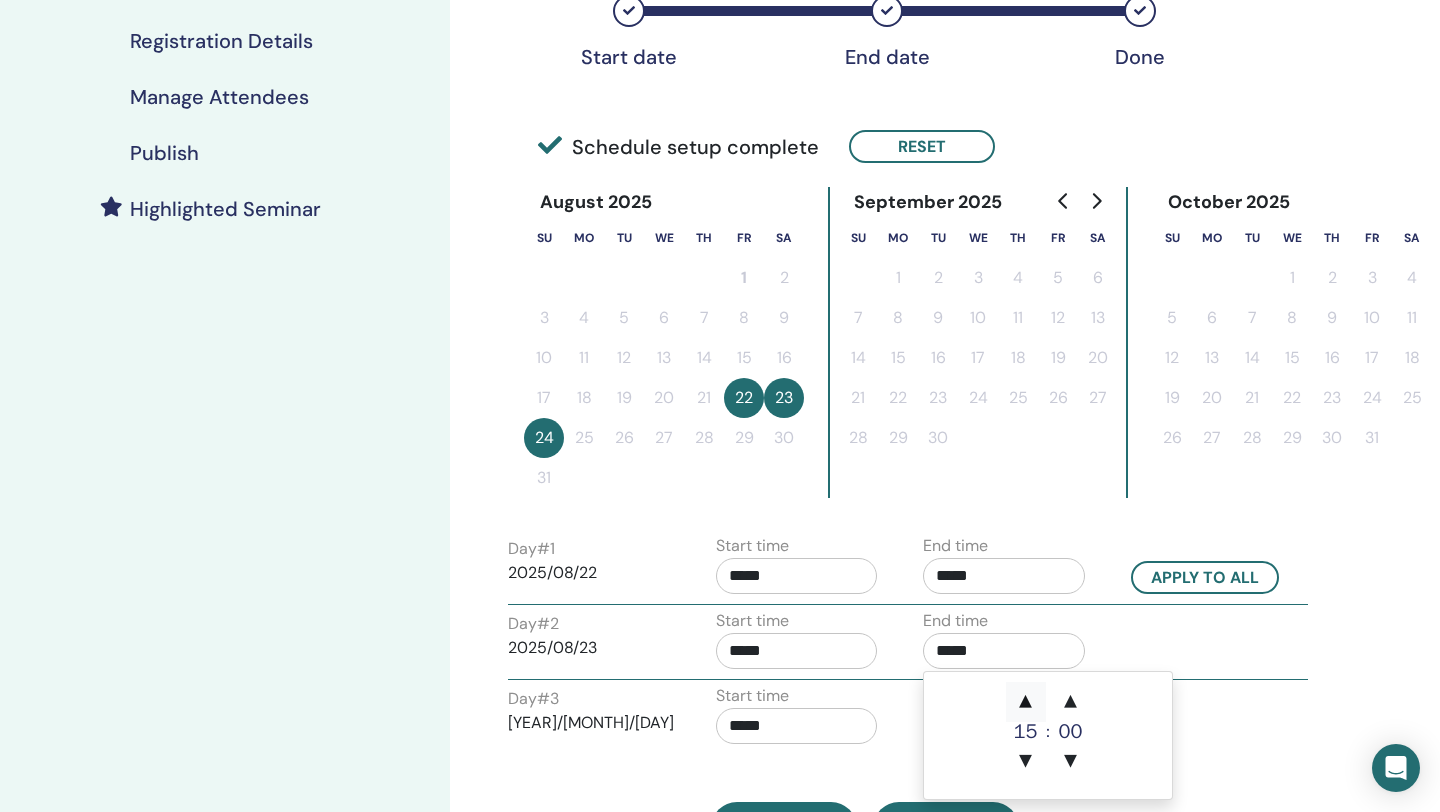 click on "▲" at bounding box center [1026, 702] 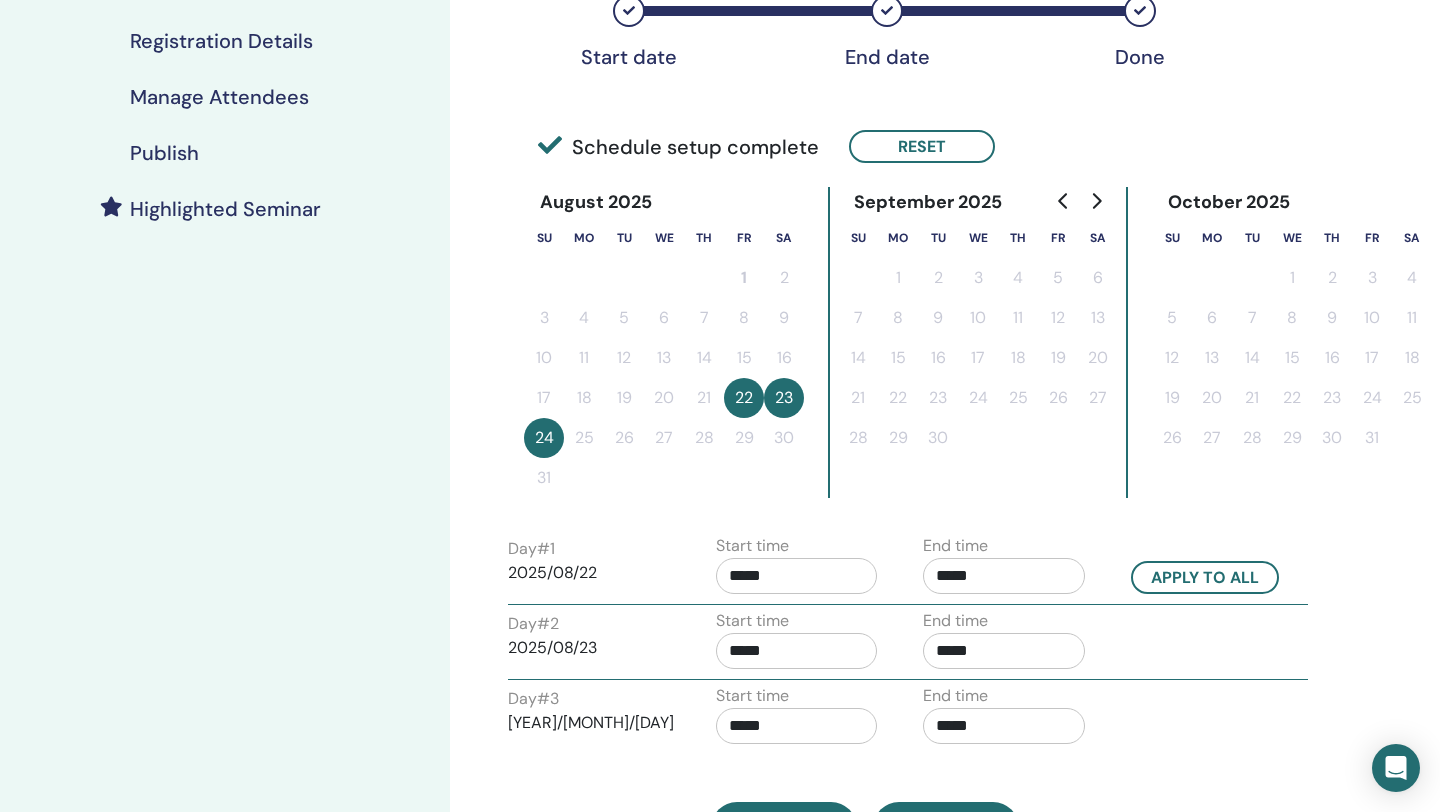 click on "Start time *****" at bounding box center [805, 719] 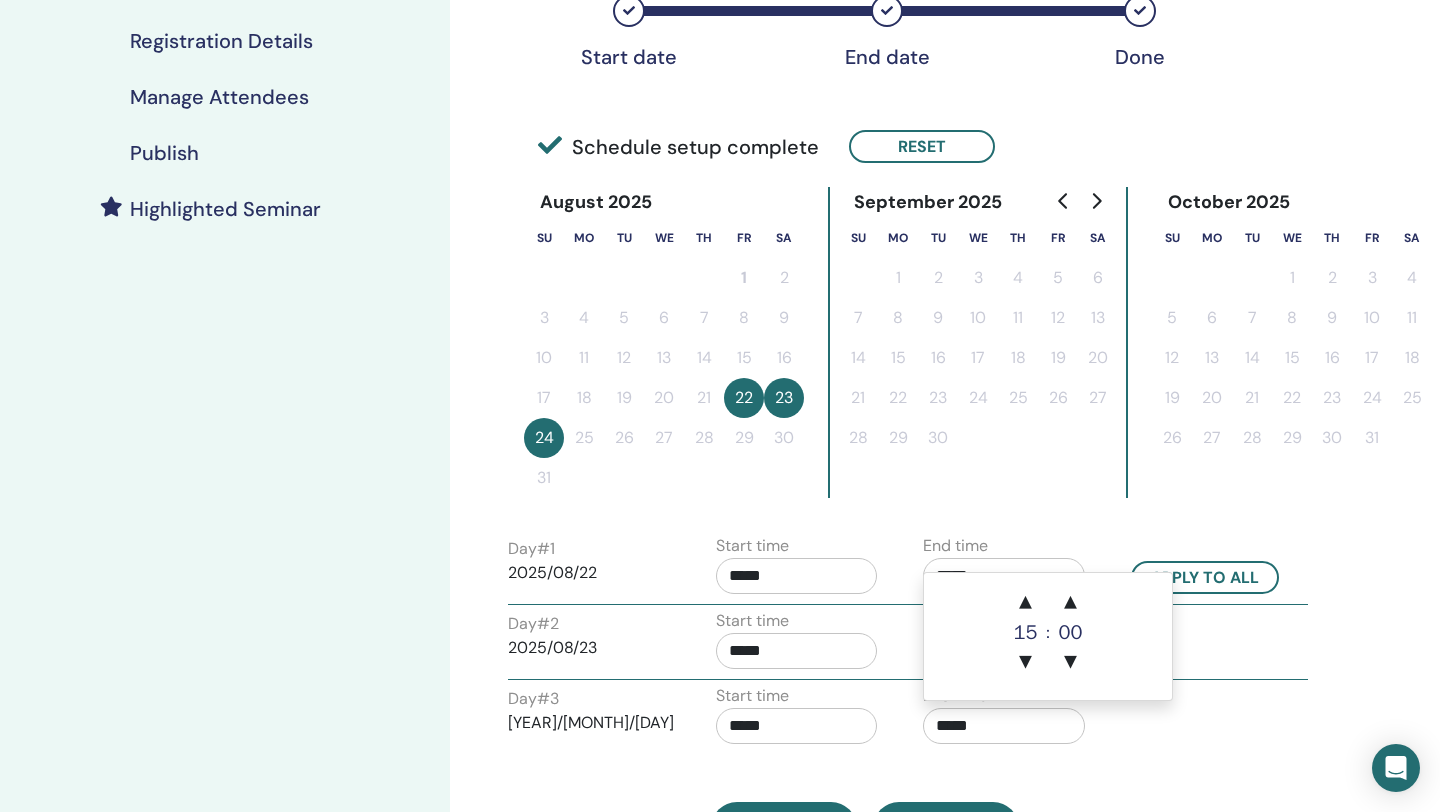 click on "*****" at bounding box center [1004, 726] 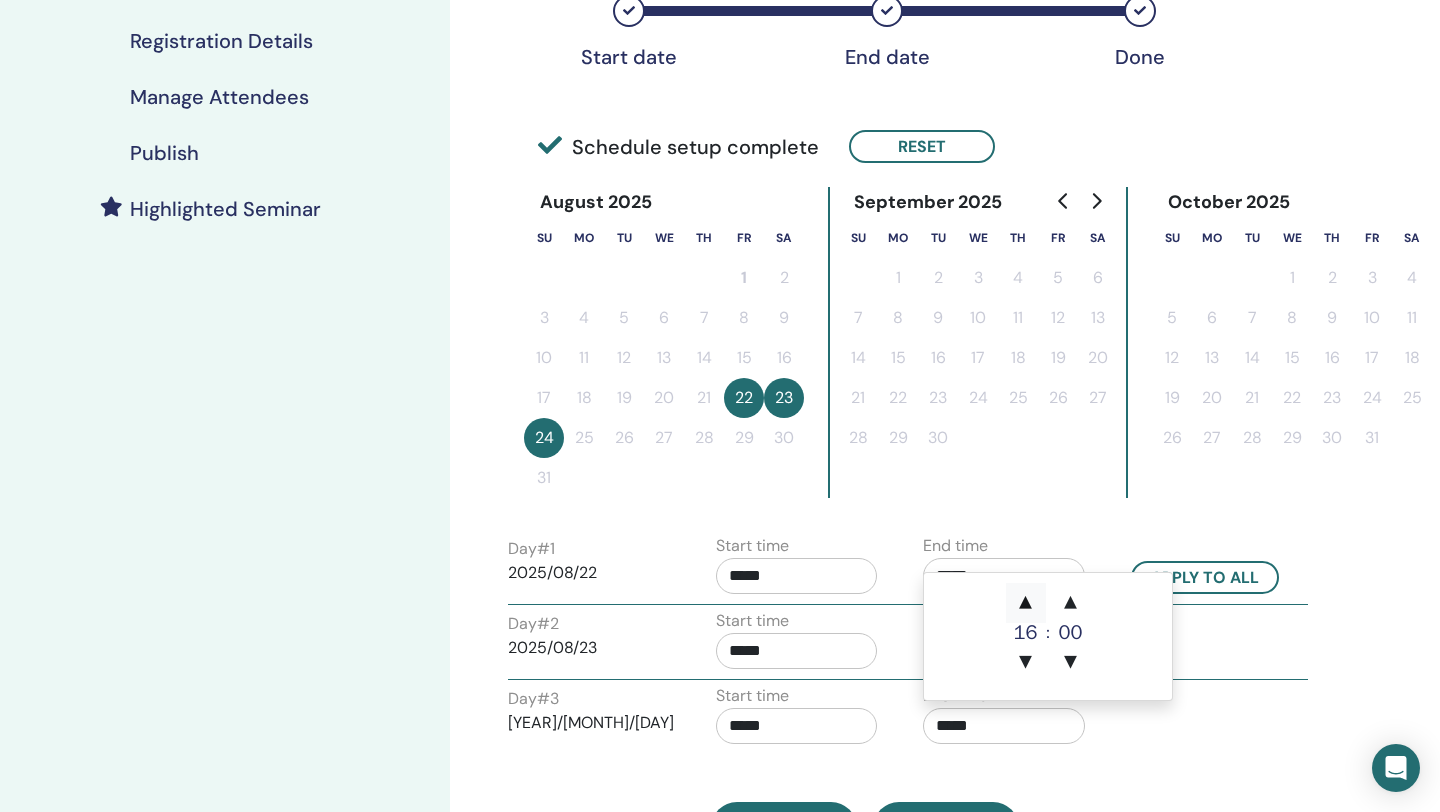 click on "▲" at bounding box center [1026, 603] 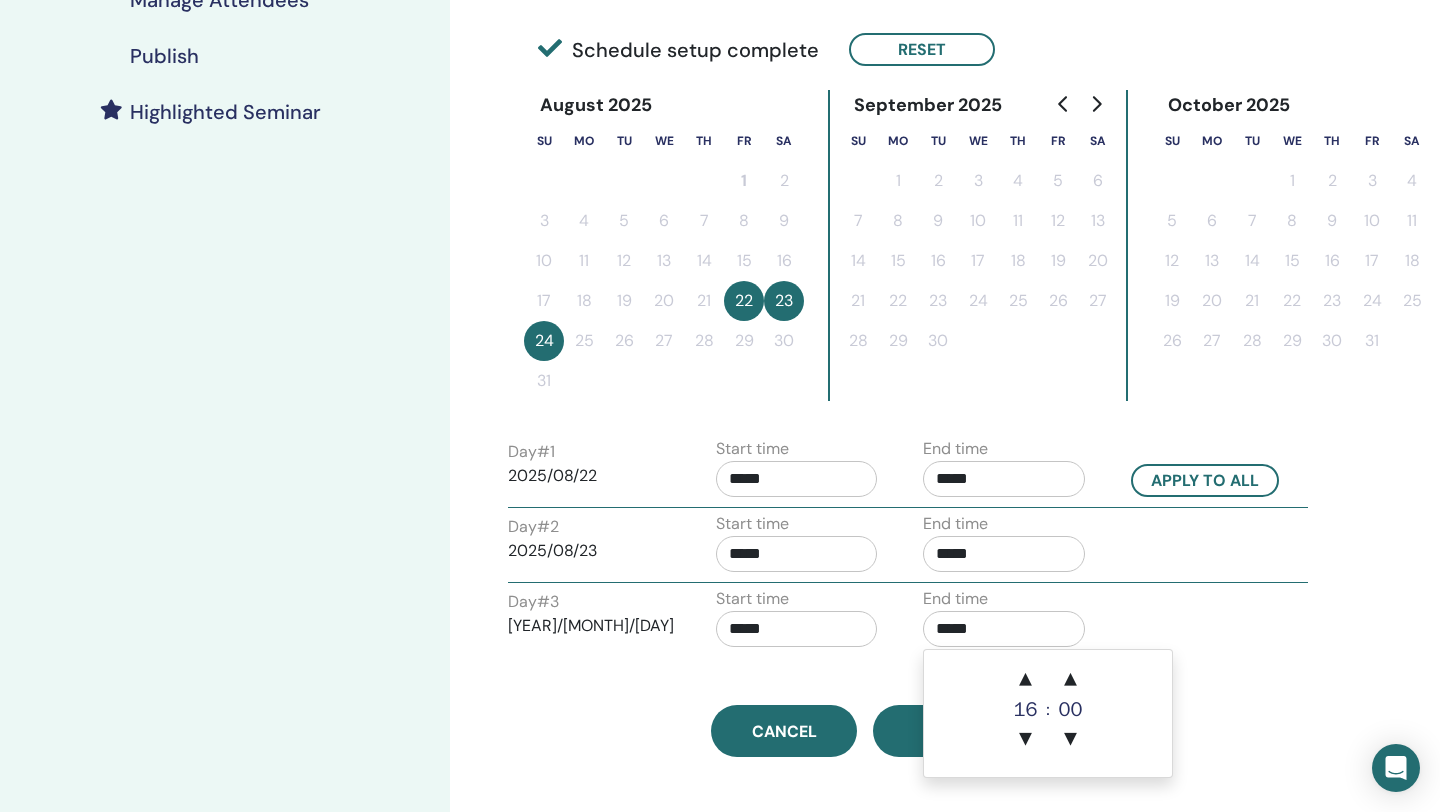 scroll, scrollTop: 522, scrollLeft: 0, axis: vertical 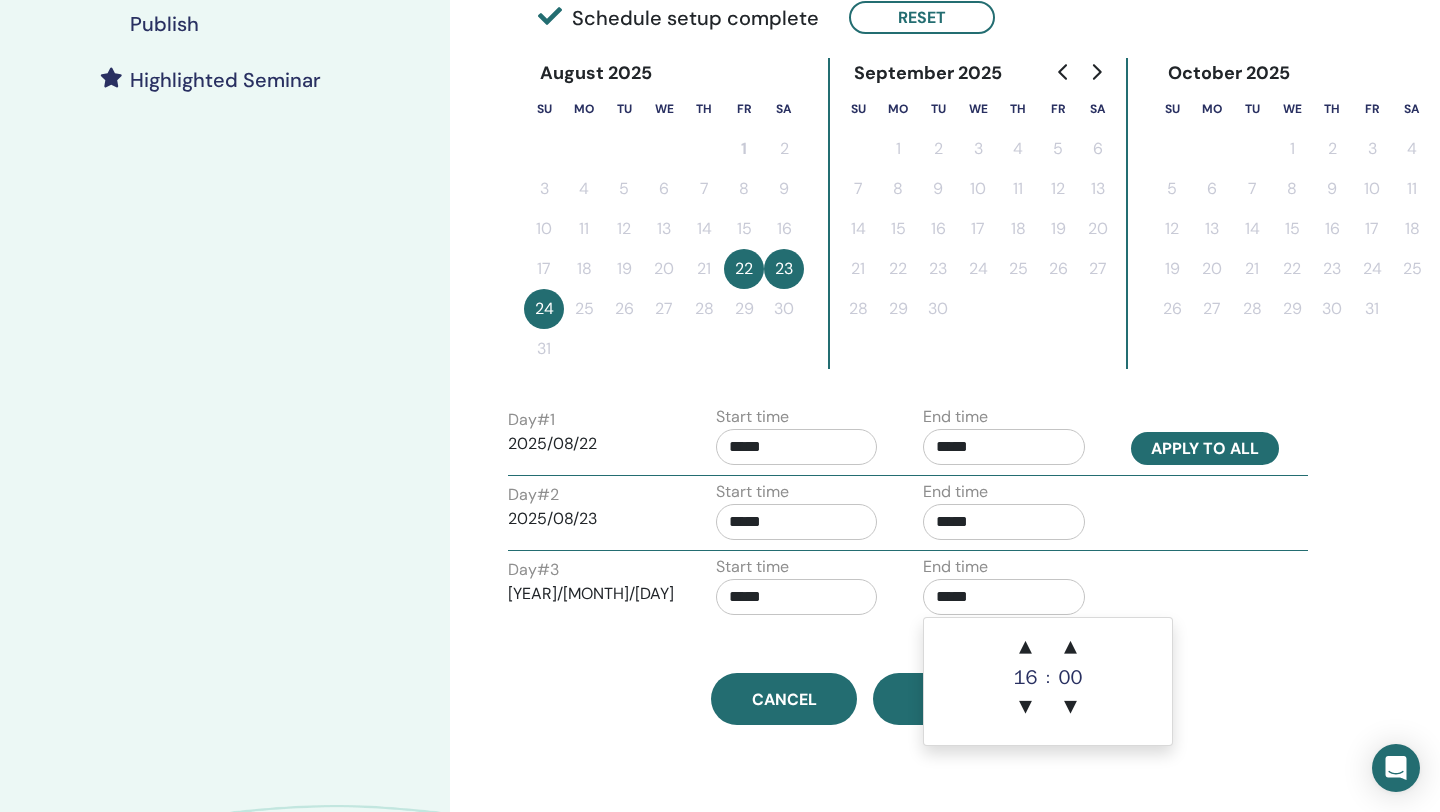 click on "Apply to all" at bounding box center (1205, 448) 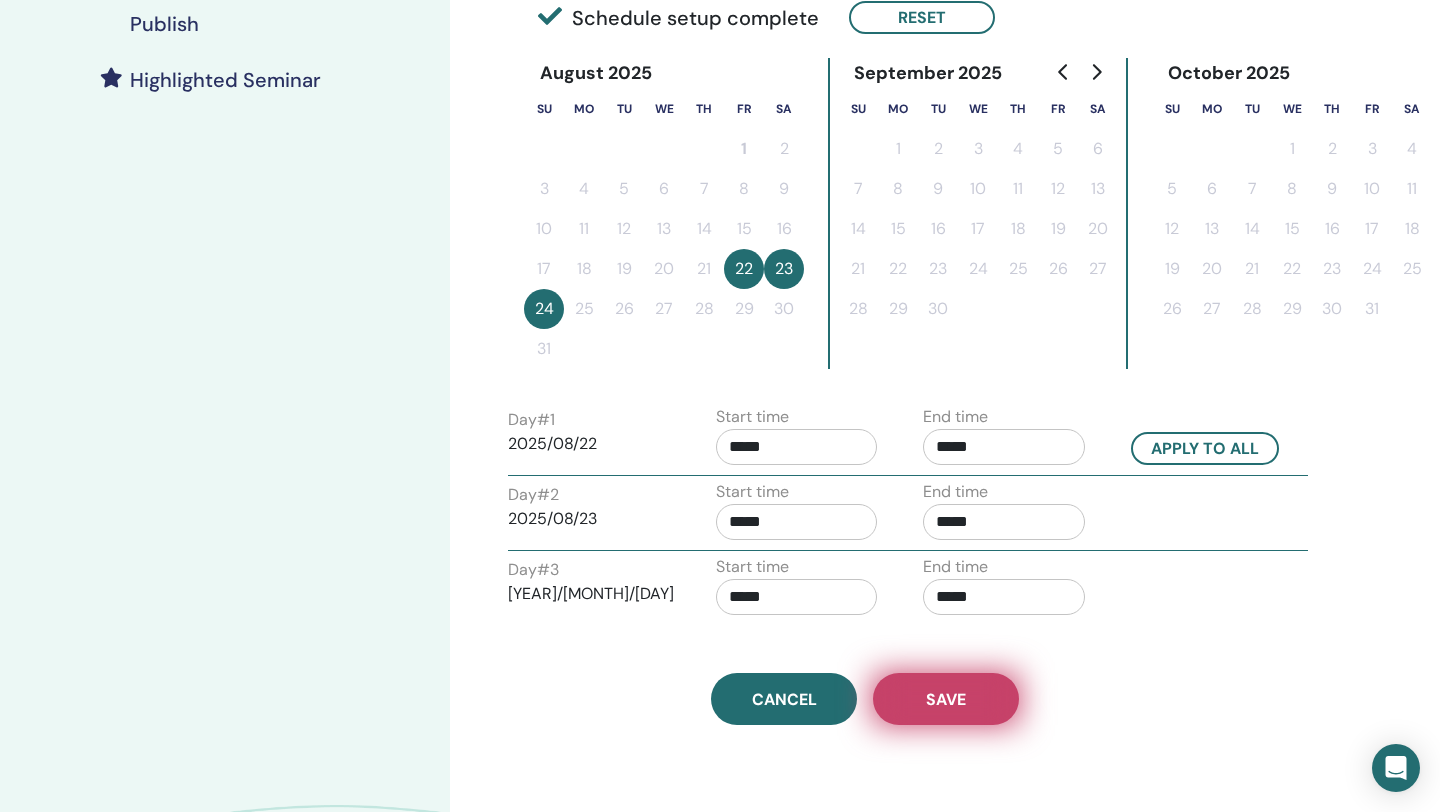 click on "Save" at bounding box center (946, 699) 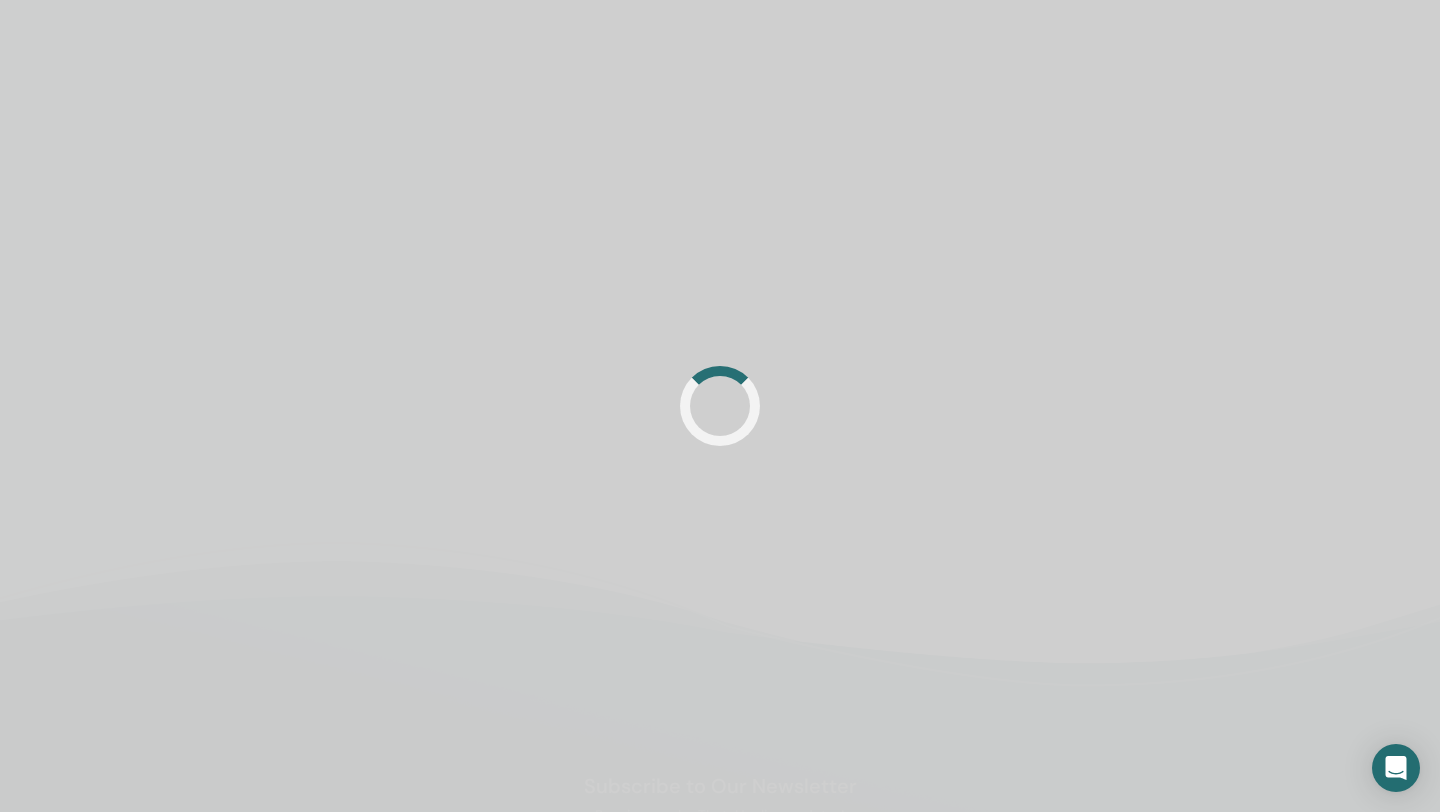 scroll, scrollTop: 476, scrollLeft: 0, axis: vertical 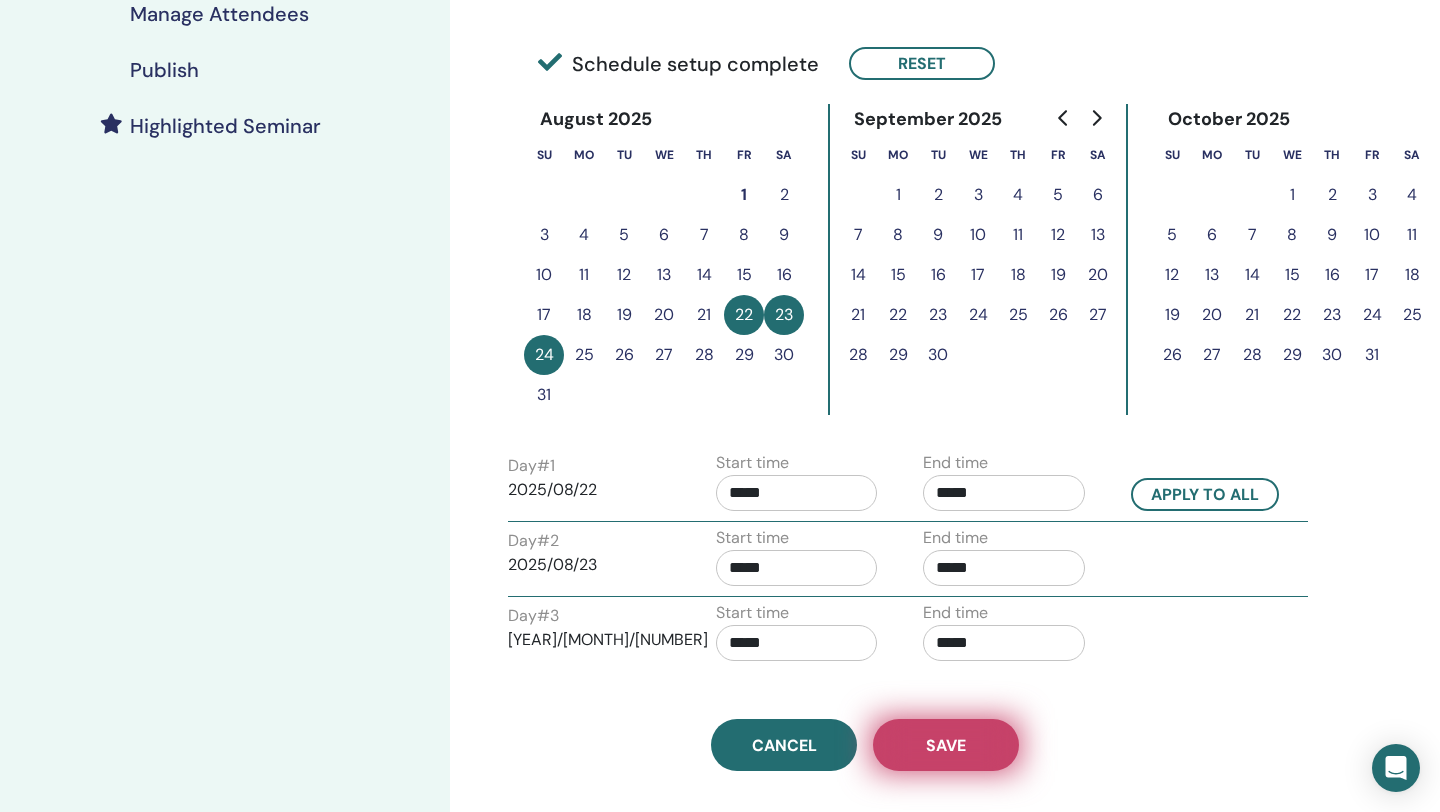 click on "Save" at bounding box center (946, 745) 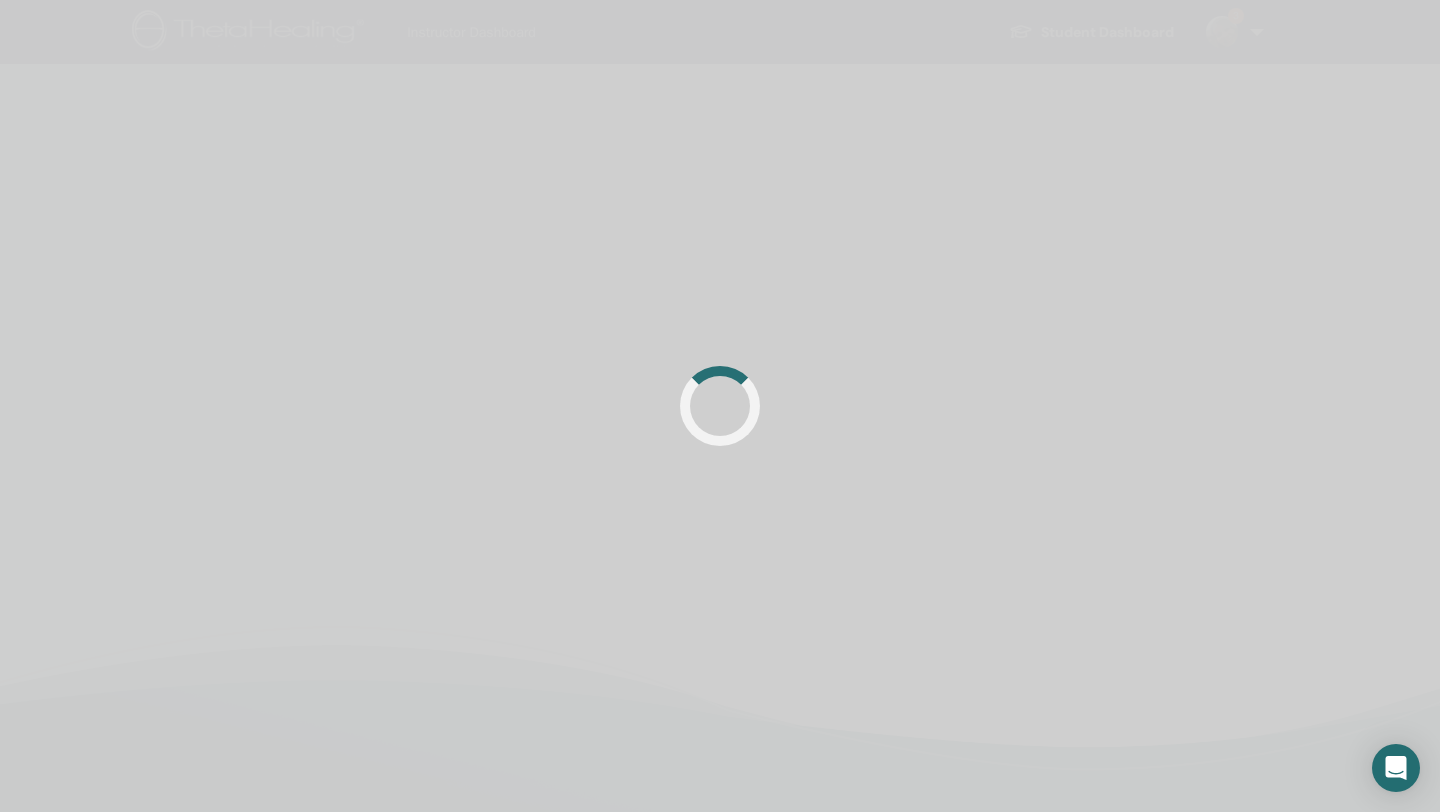 scroll, scrollTop: 0, scrollLeft: 0, axis: both 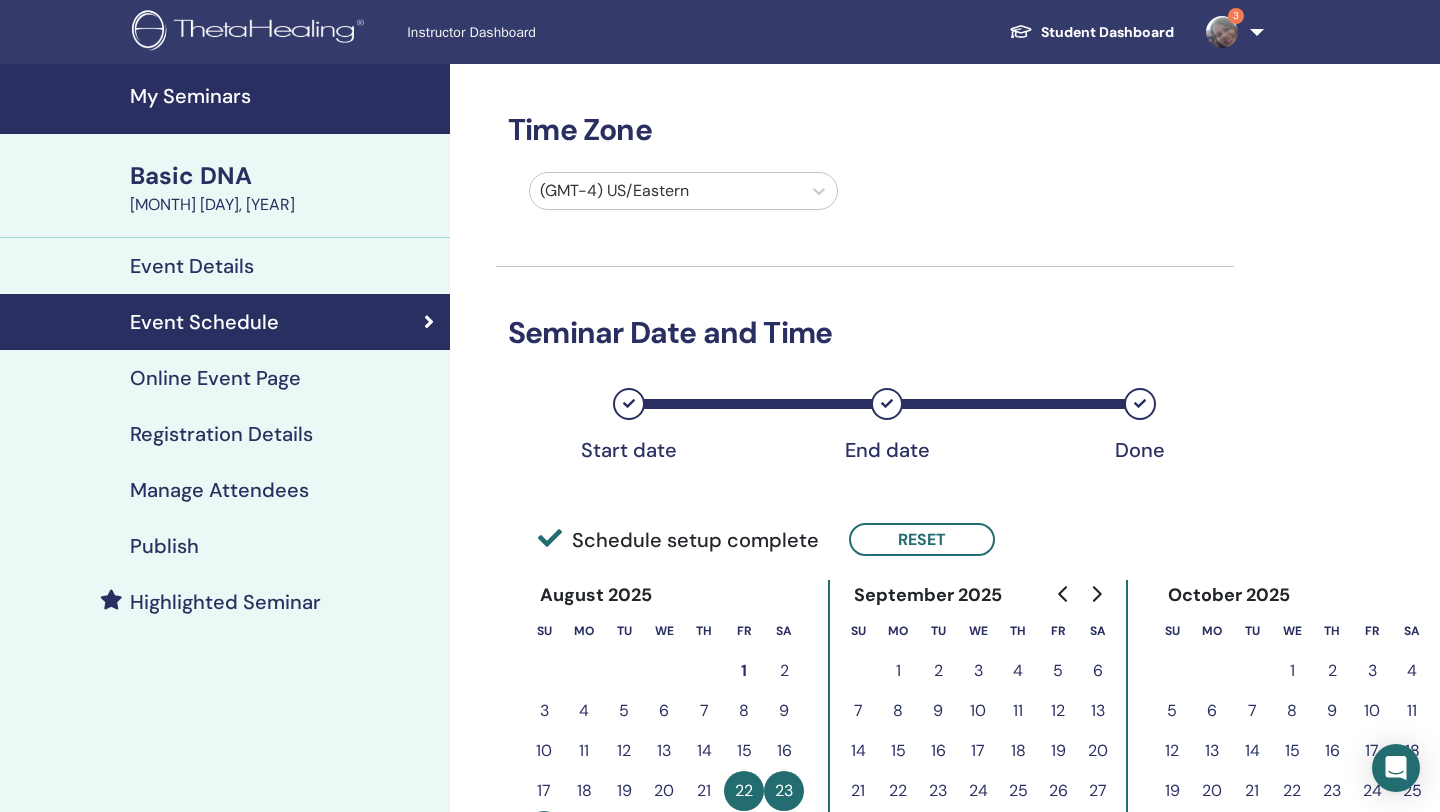 click on "Publish" at bounding box center [164, 546] 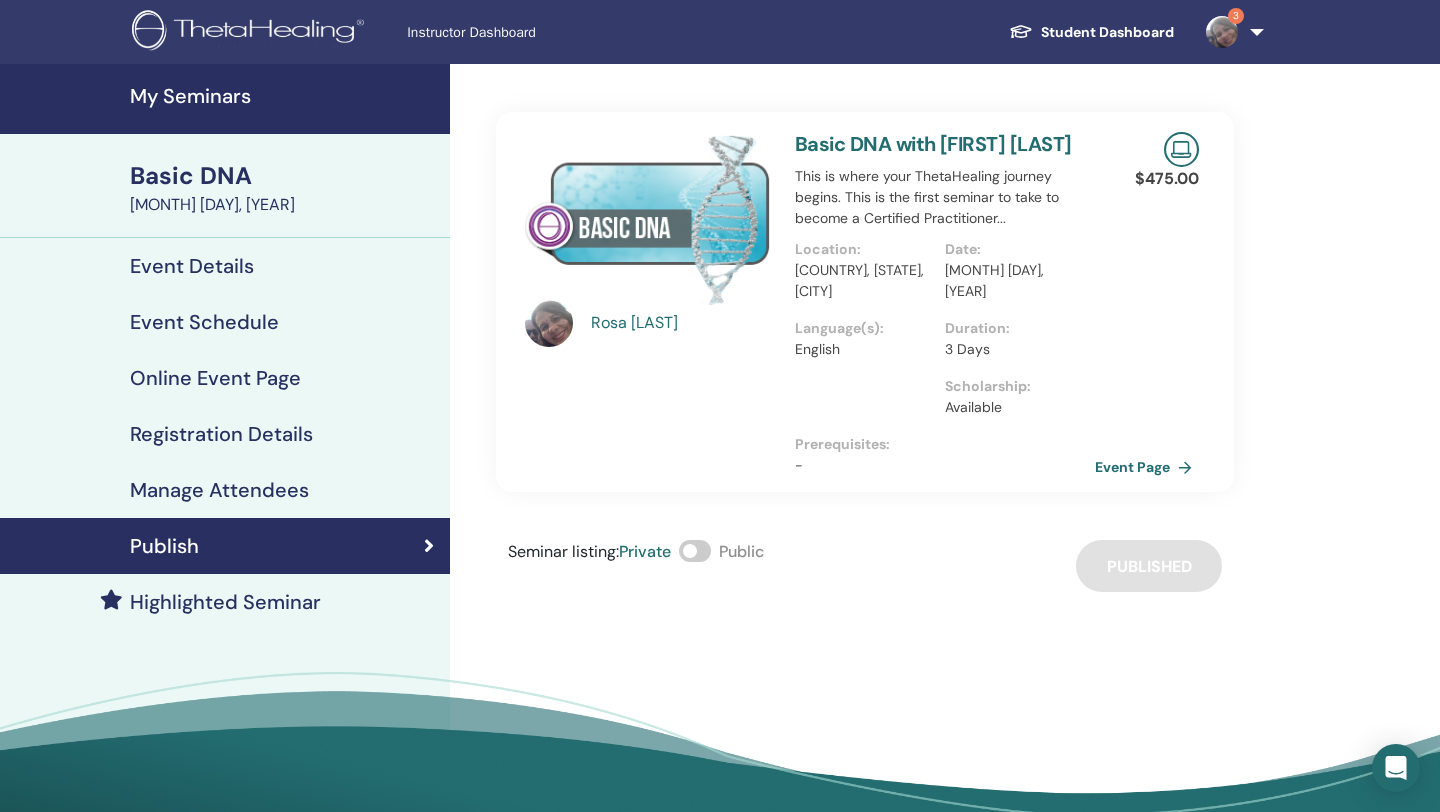 click at bounding box center (695, 551) 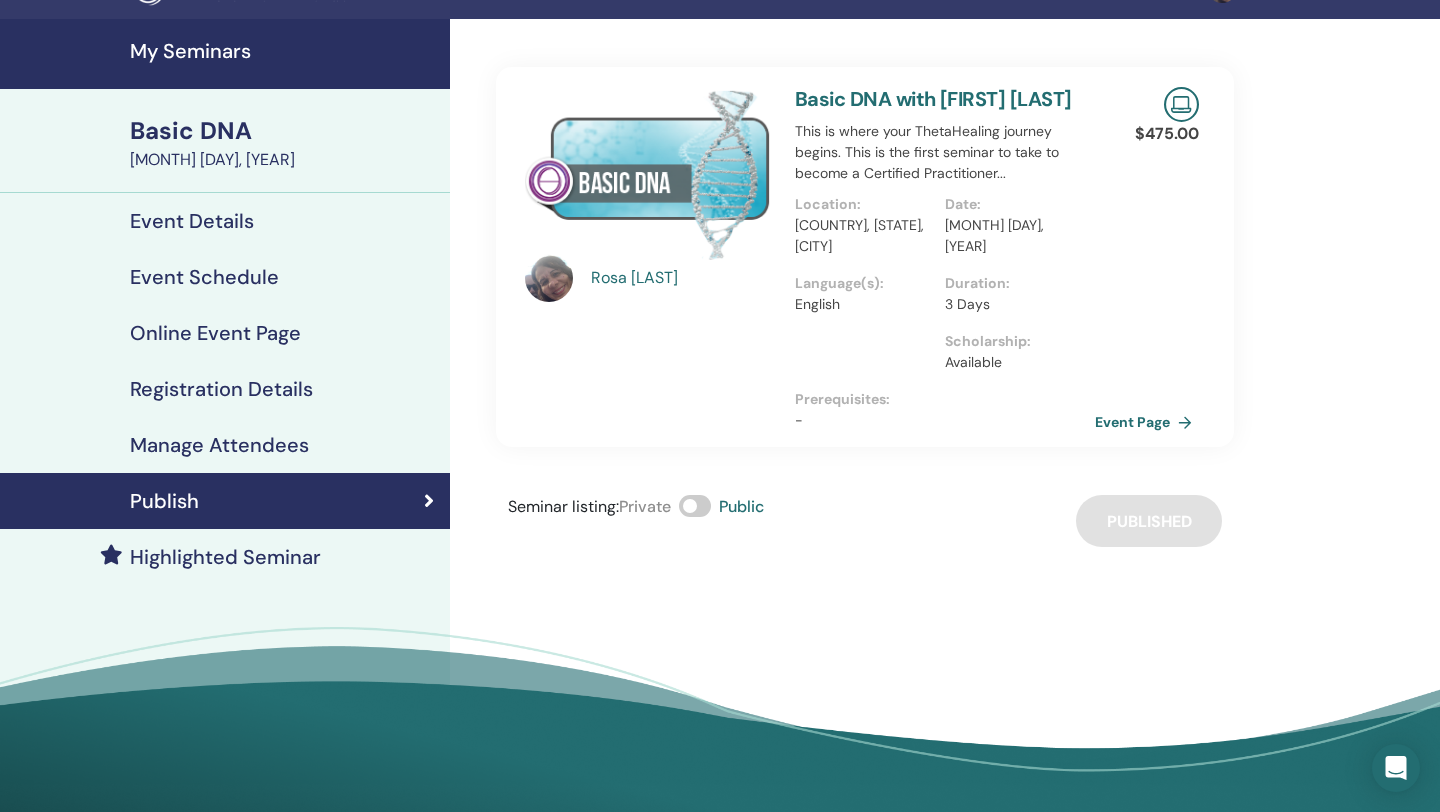 scroll, scrollTop: 48, scrollLeft: 0, axis: vertical 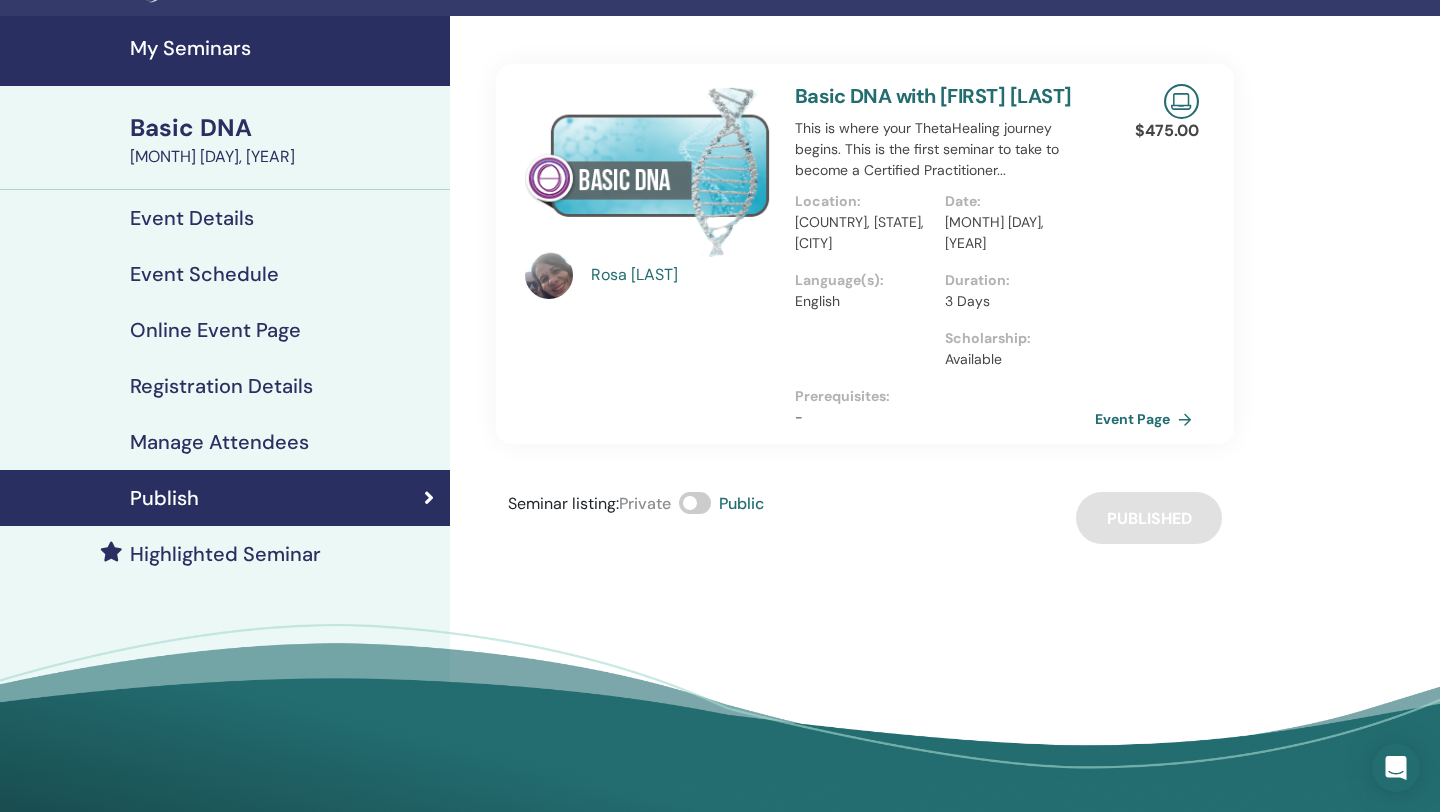 click on "Highlighted Seminar" at bounding box center [225, 554] 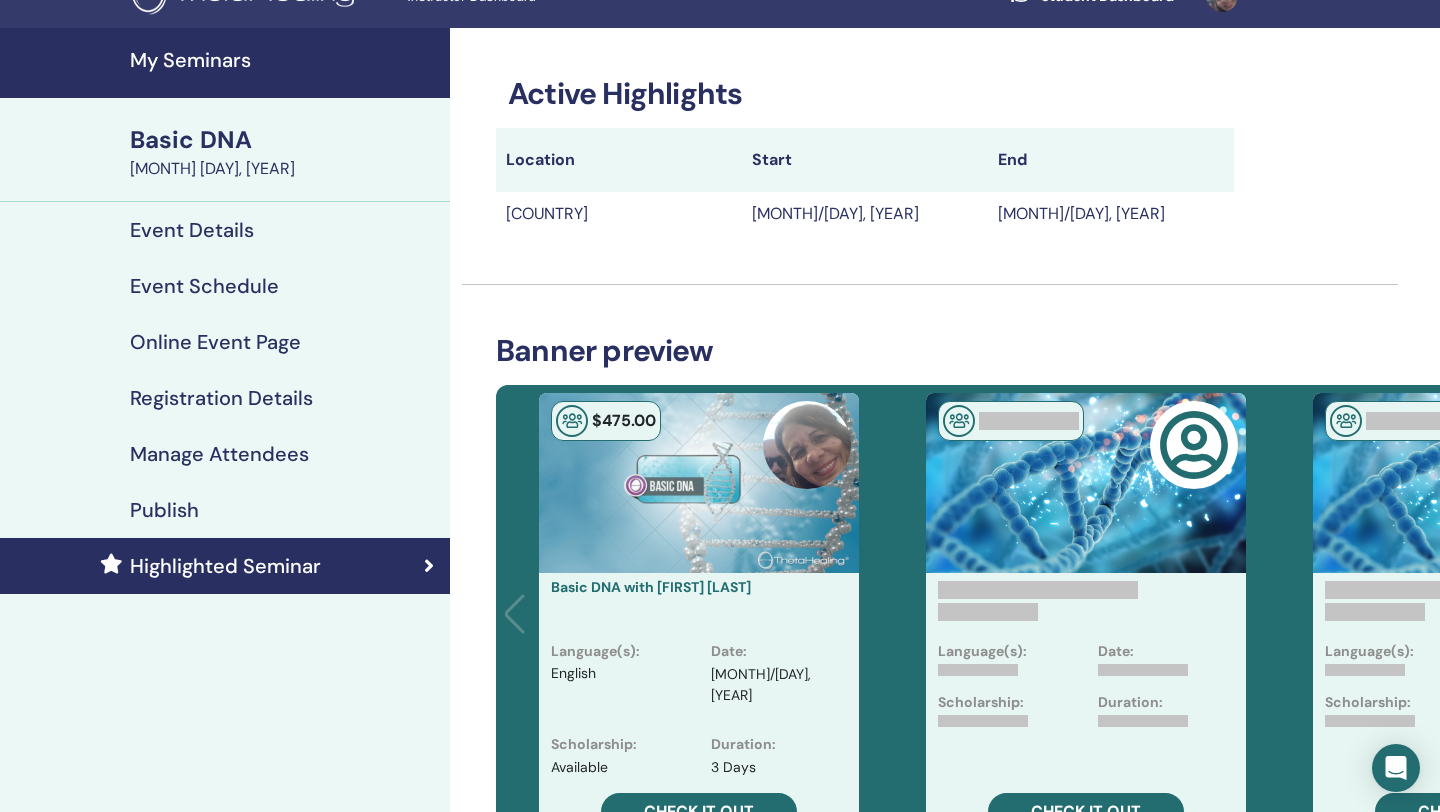 scroll, scrollTop: 0, scrollLeft: 0, axis: both 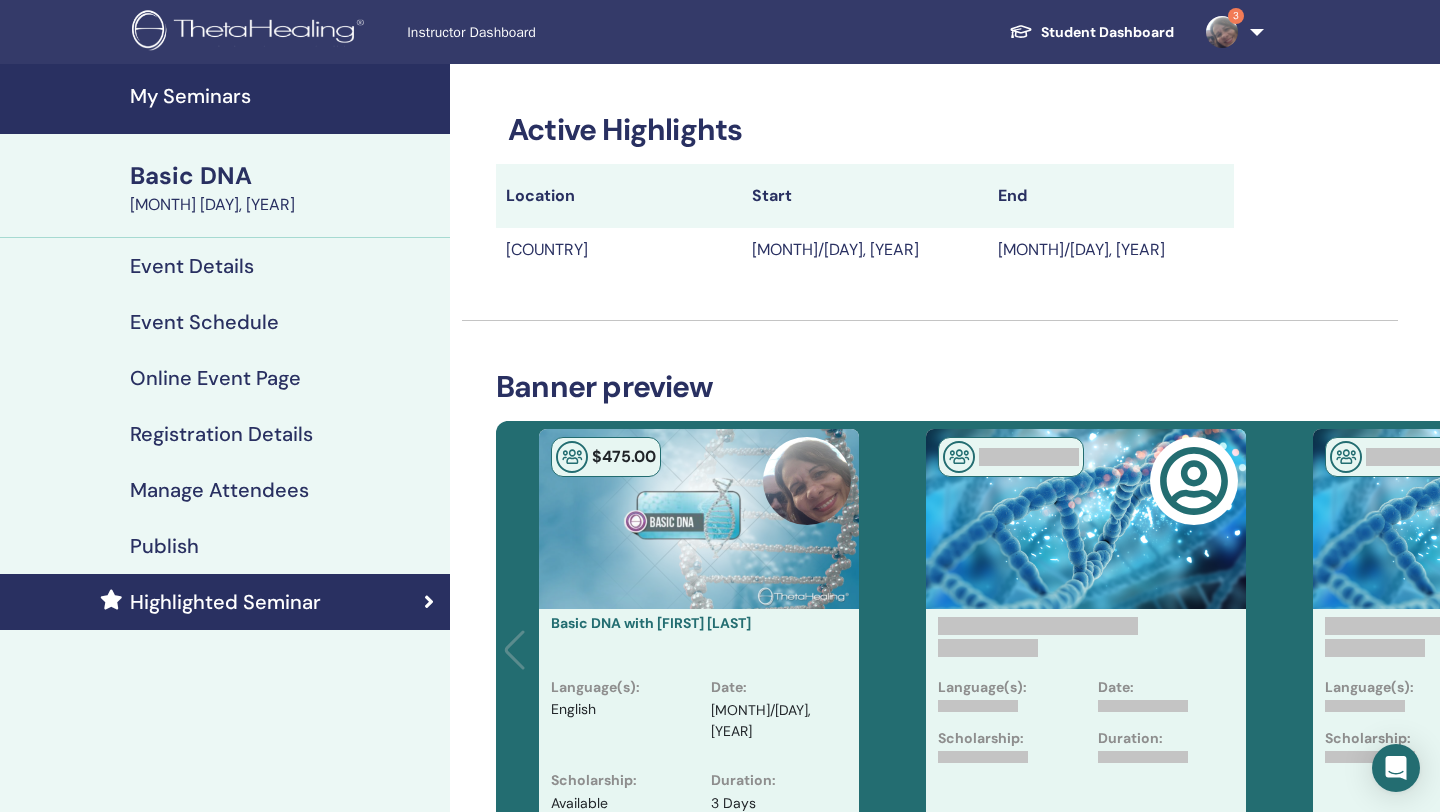 click at bounding box center (1222, 32) 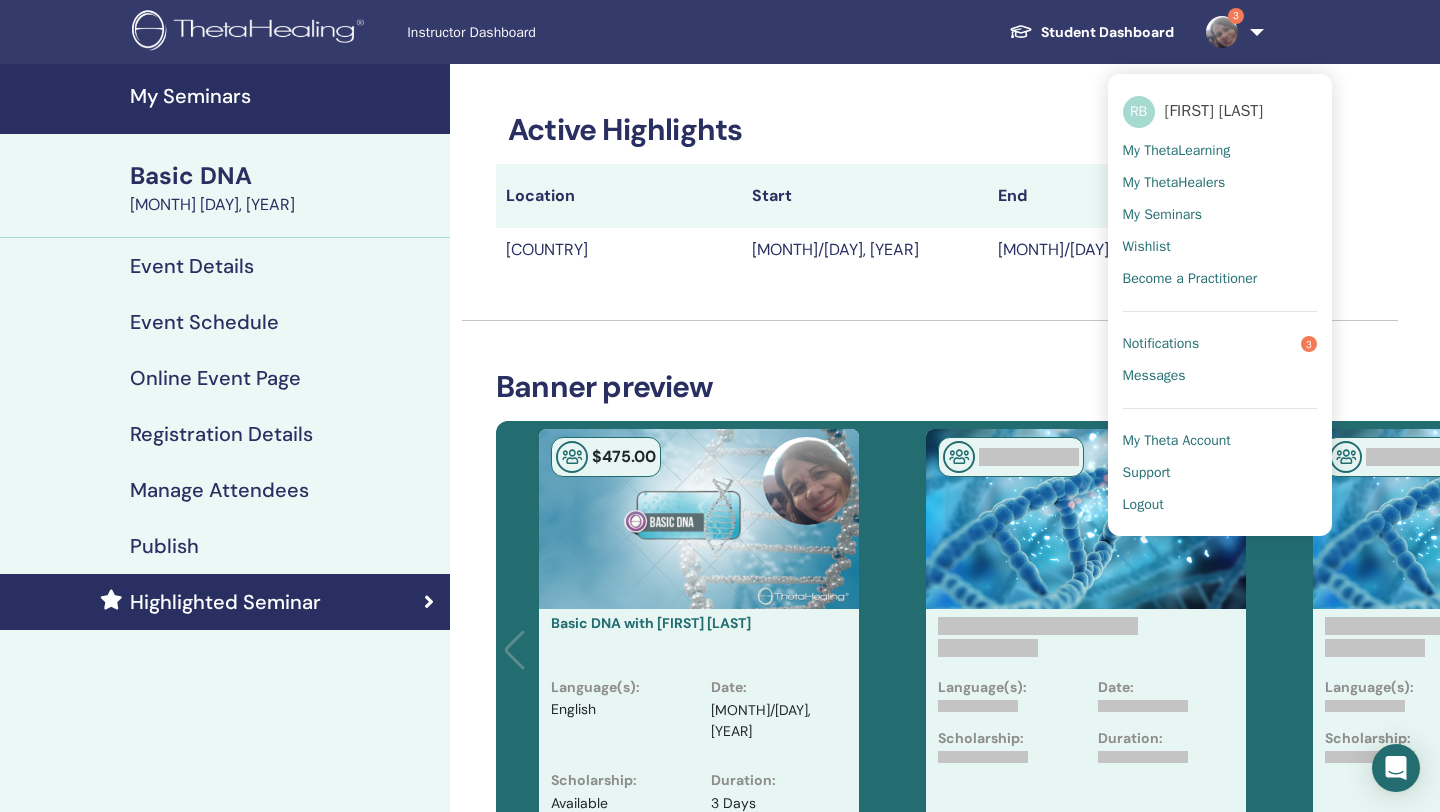 click at bounding box center [1222, 32] 